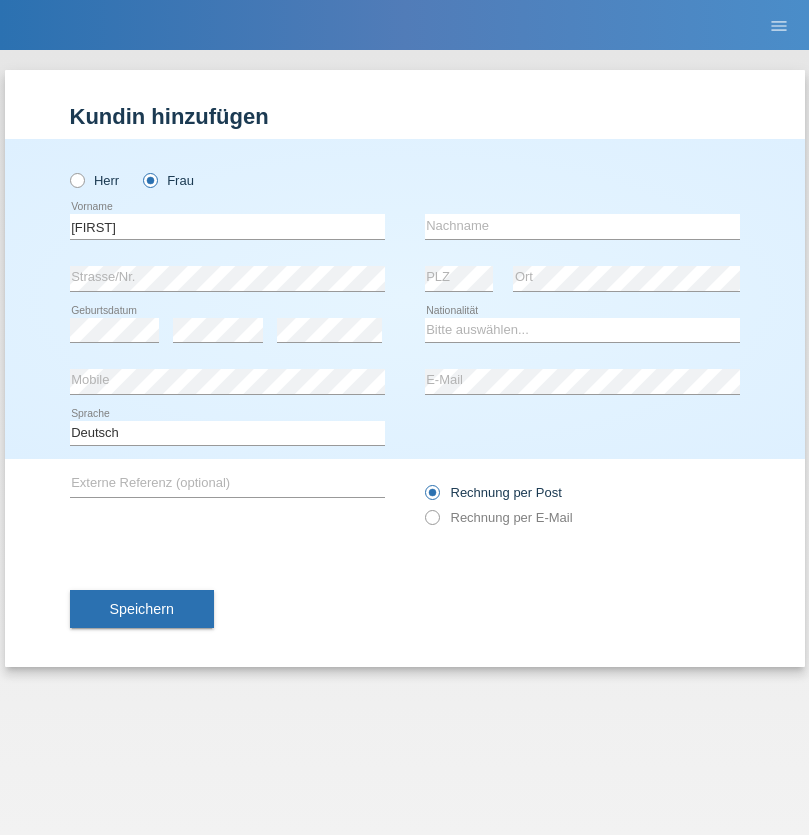 scroll, scrollTop: 0, scrollLeft: 0, axis: both 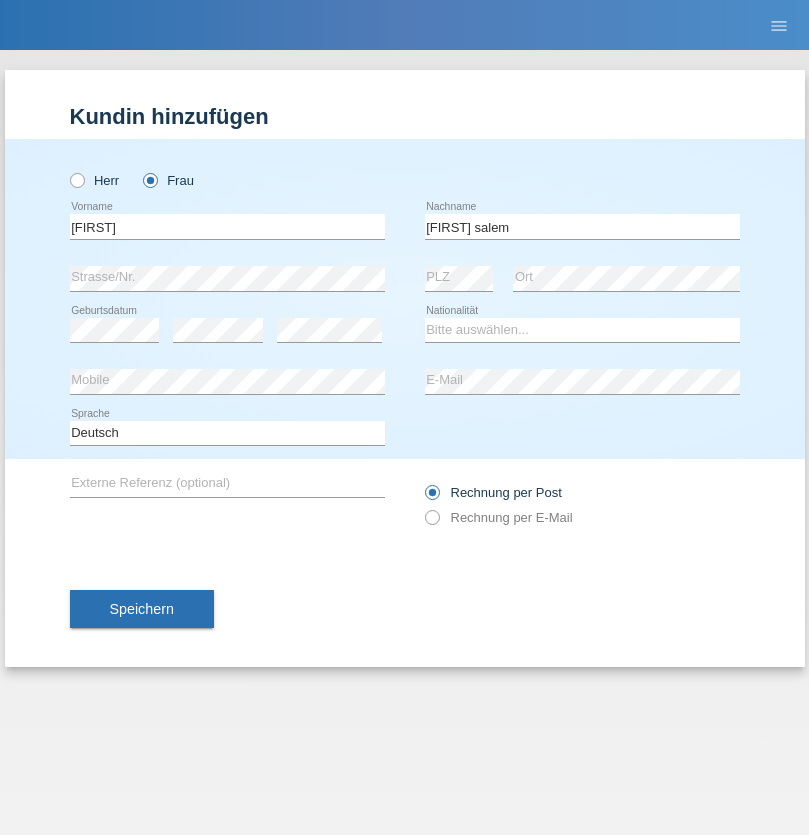 type on "[FIRST] salem" 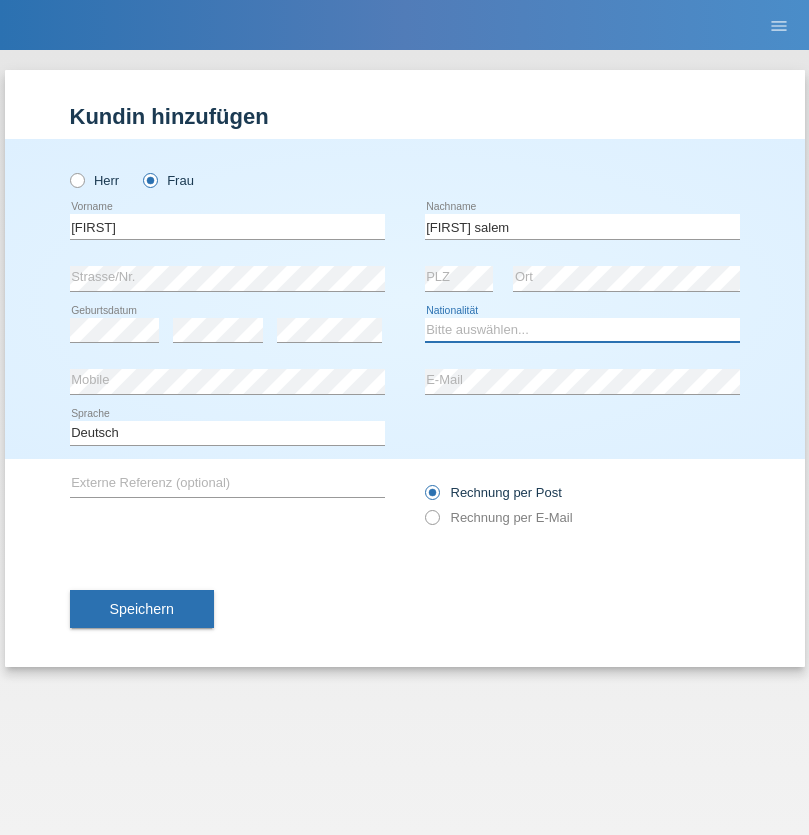 select on "FI" 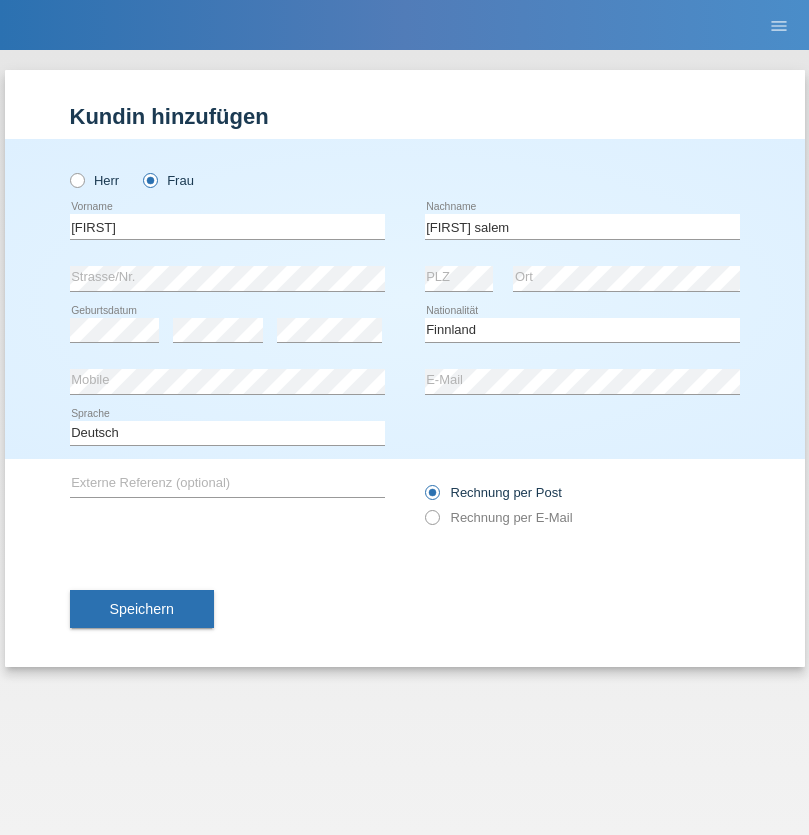 select on "C" 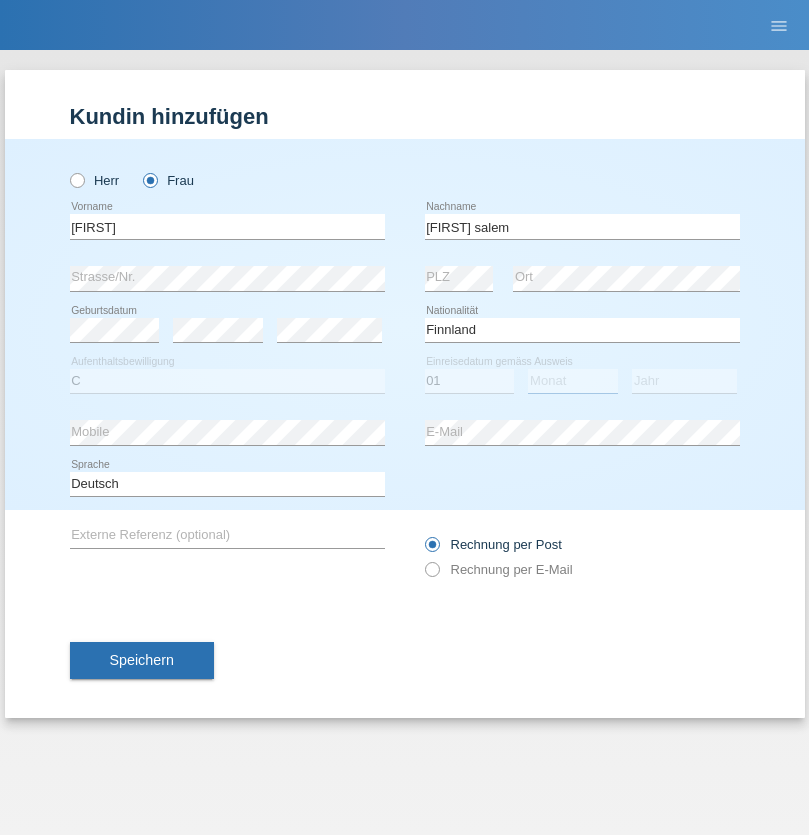 select on "04" 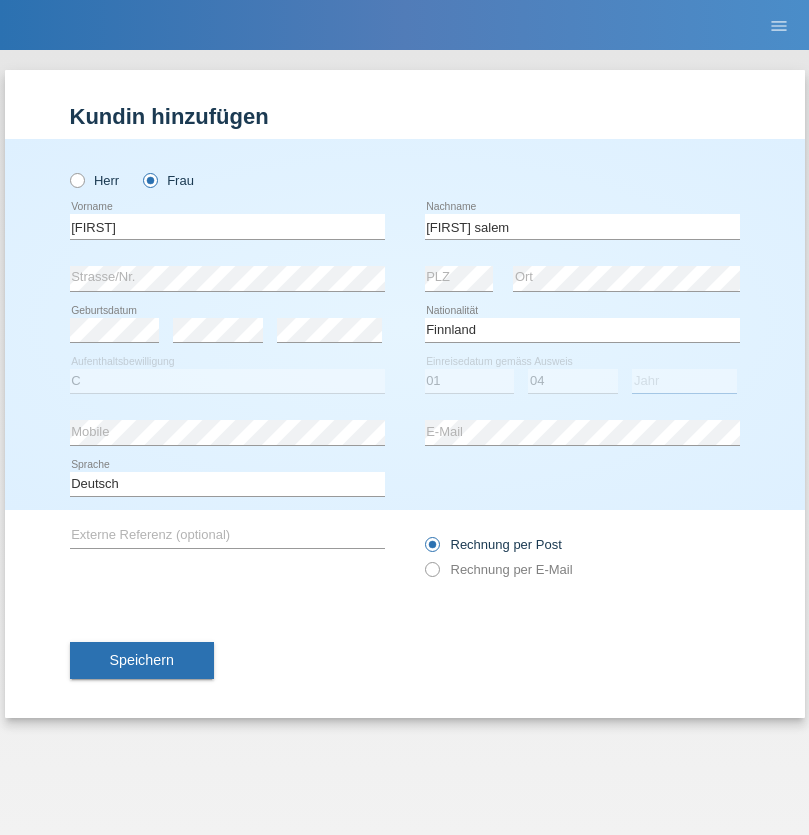 select on "2018" 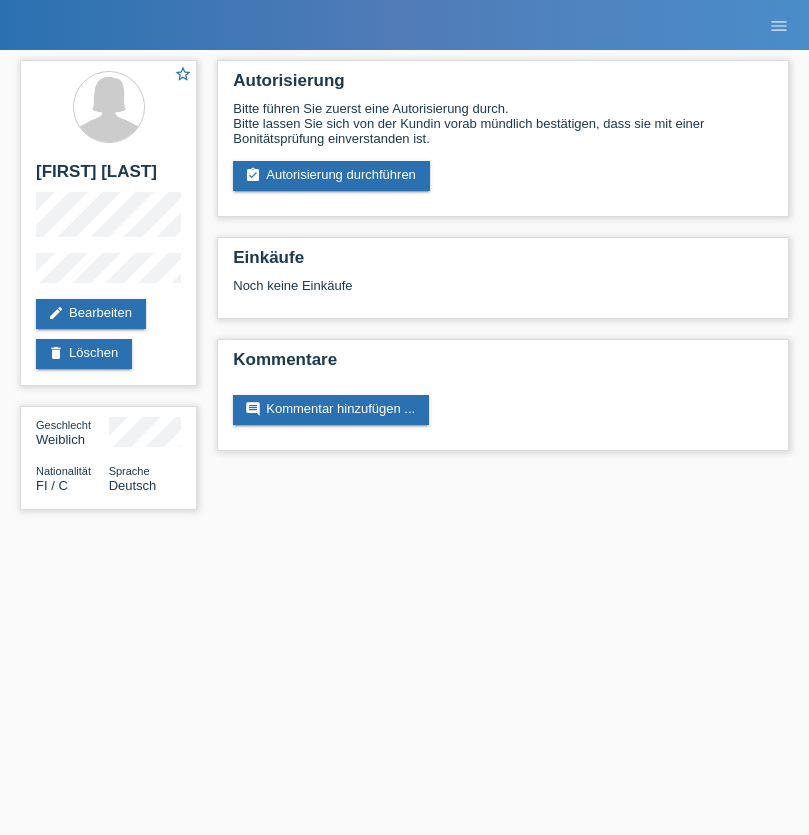 scroll, scrollTop: 0, scrollLeft: 0, axis: both 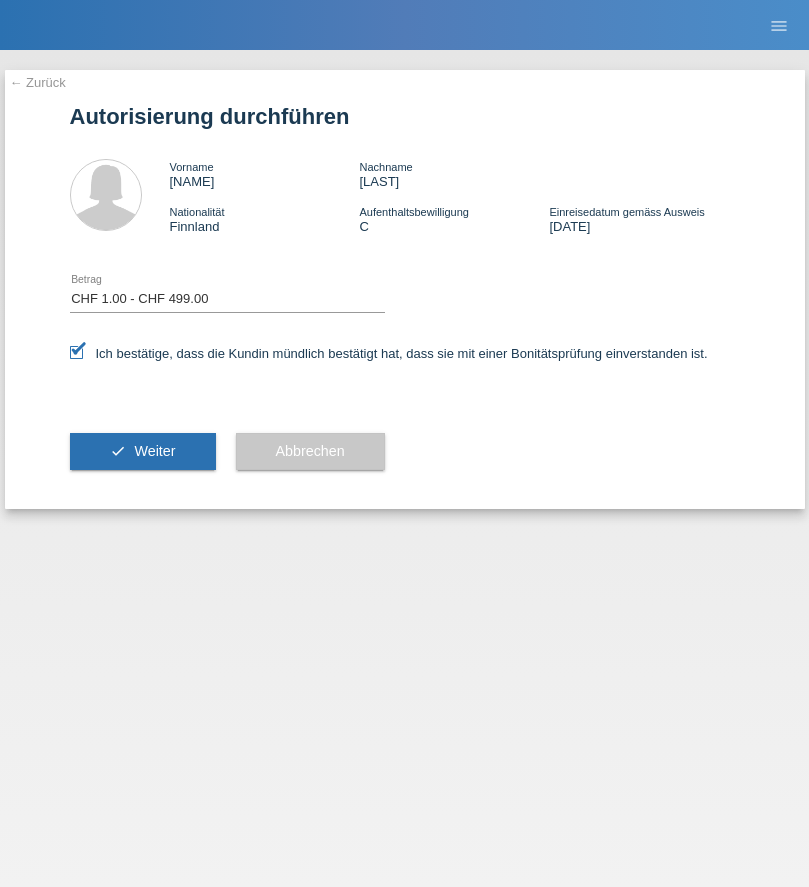 select on "1" 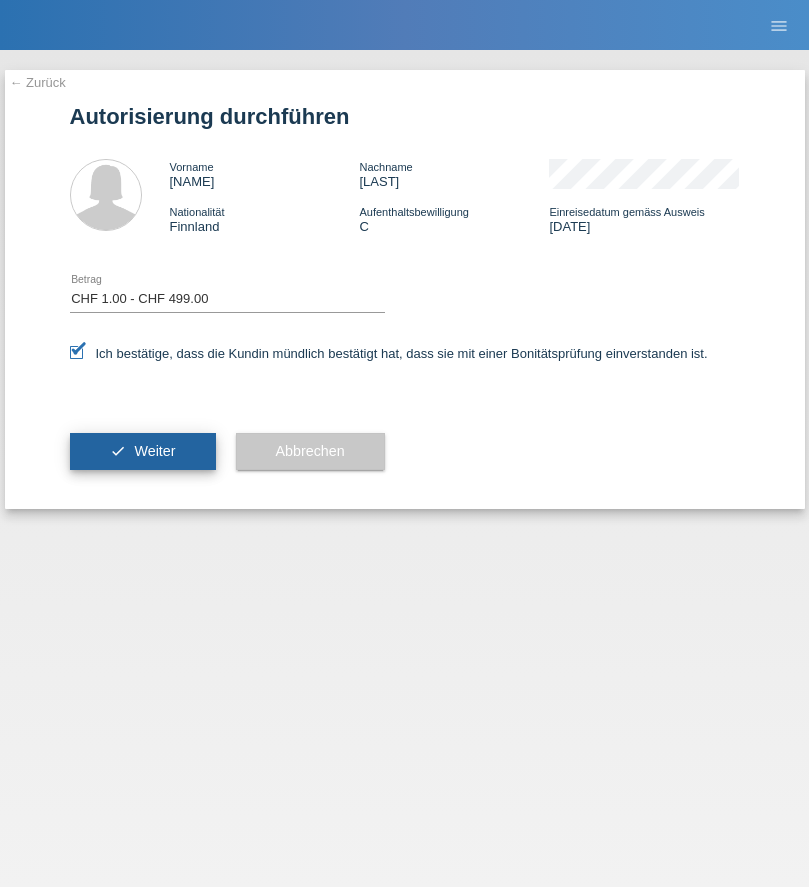 click on "Weiter" at bounding box center (154, 451) 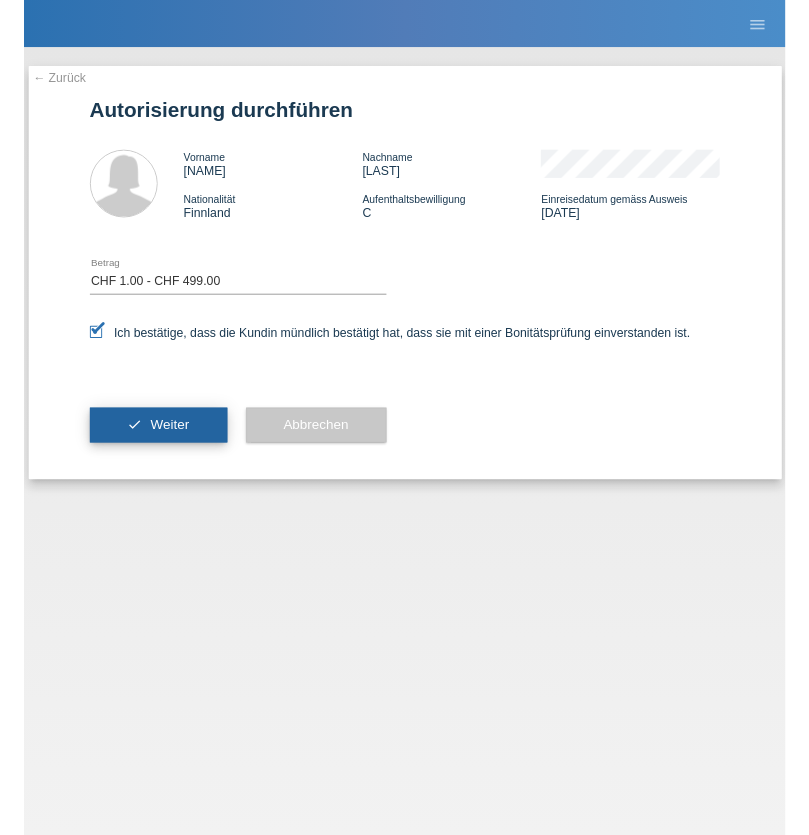 scroll, scrollTop: 0, scrollLeft: 0, axis: both 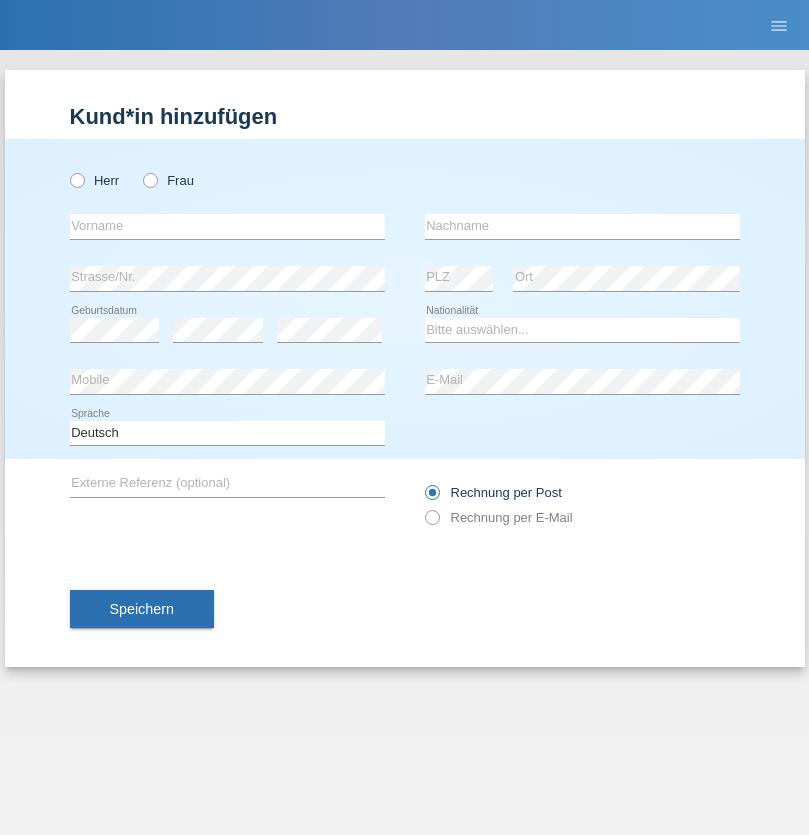radio on "true" 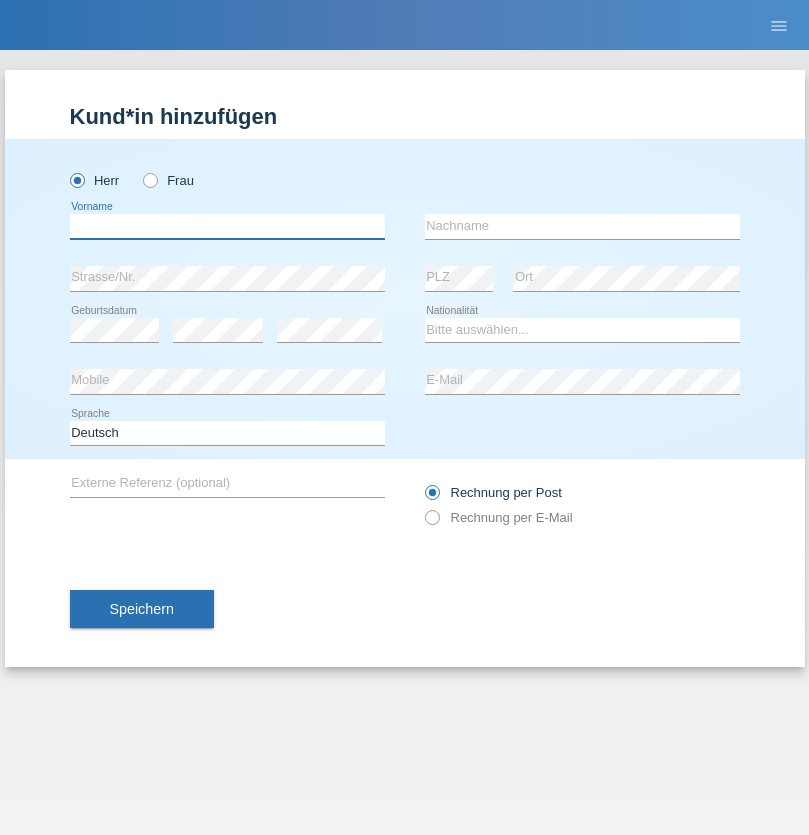 click at bounding box center [227, 226] 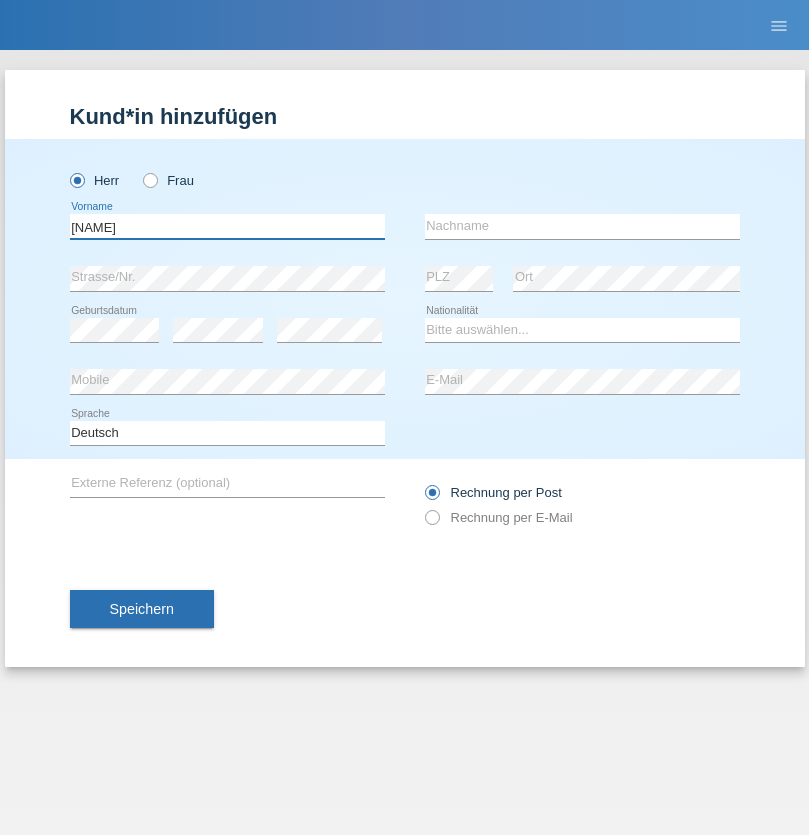 type on "Onur" 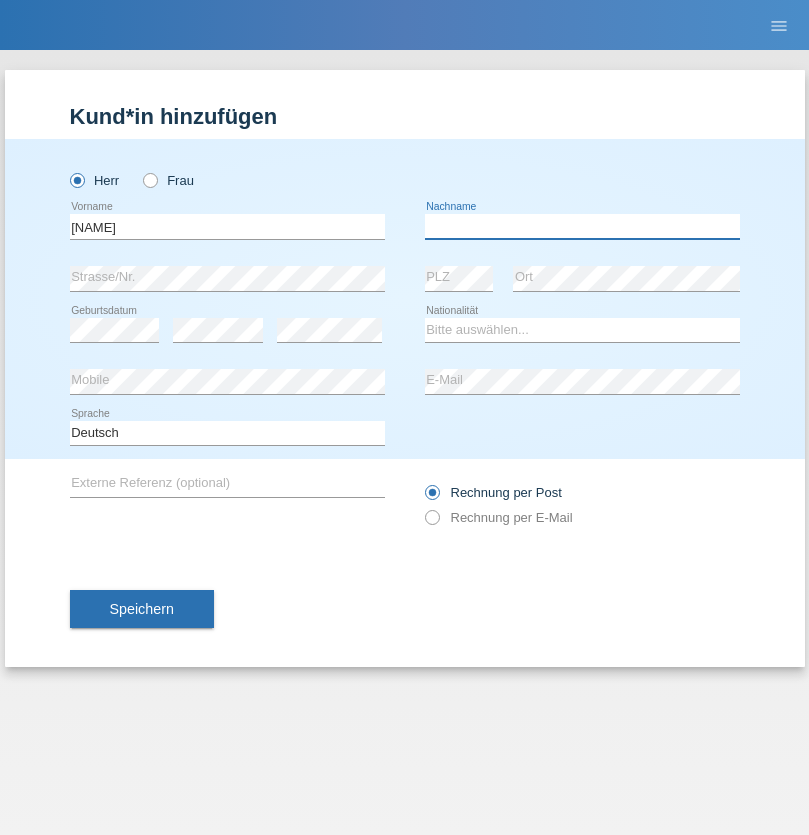 click at bounding box center (582, 226) 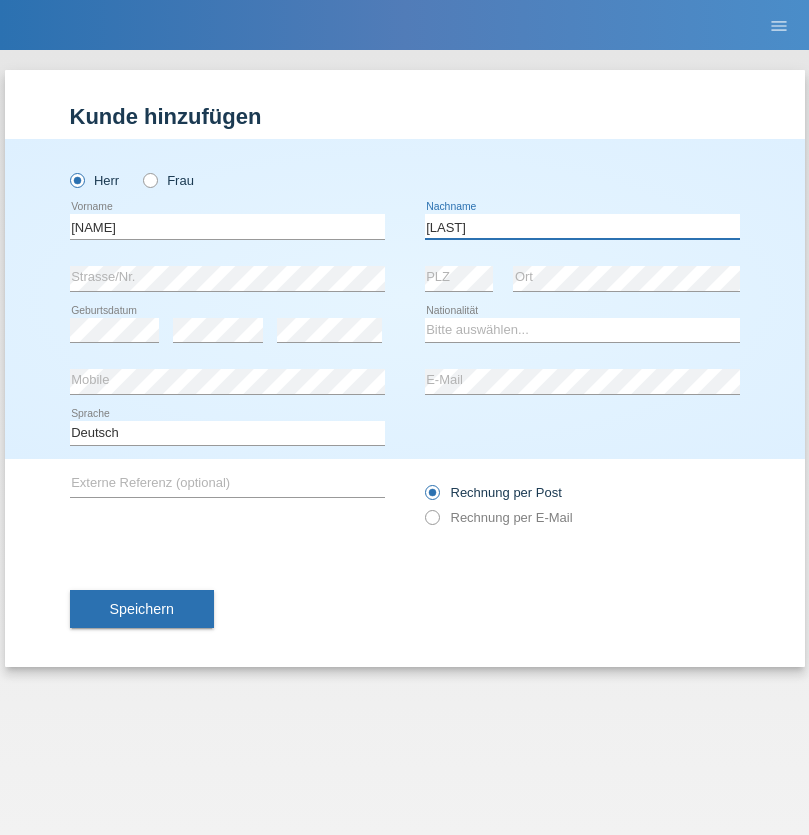 type on "Simsir" 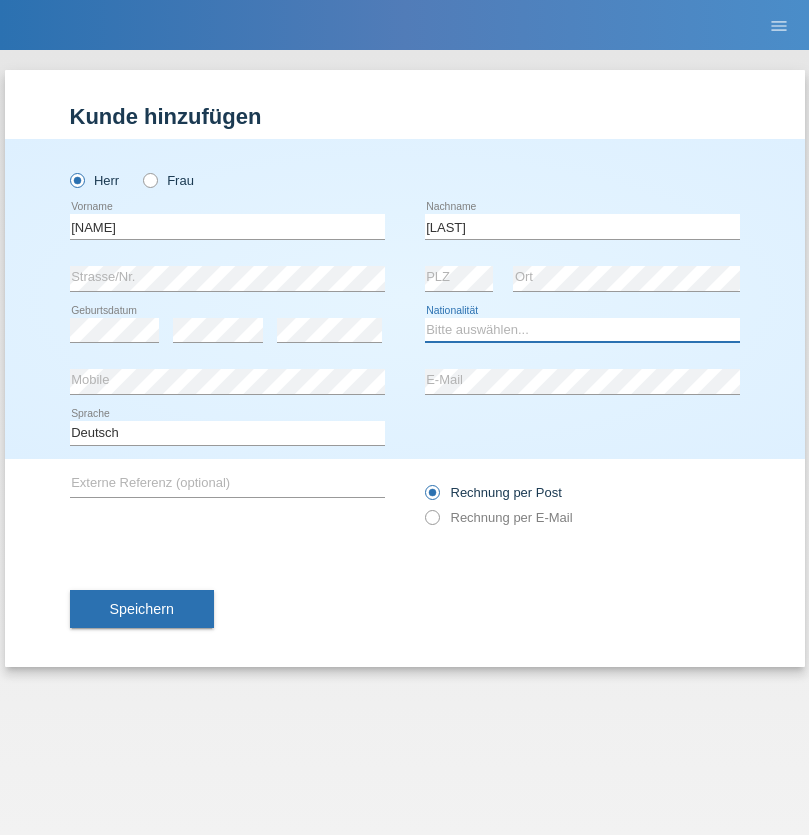 select on "CH" 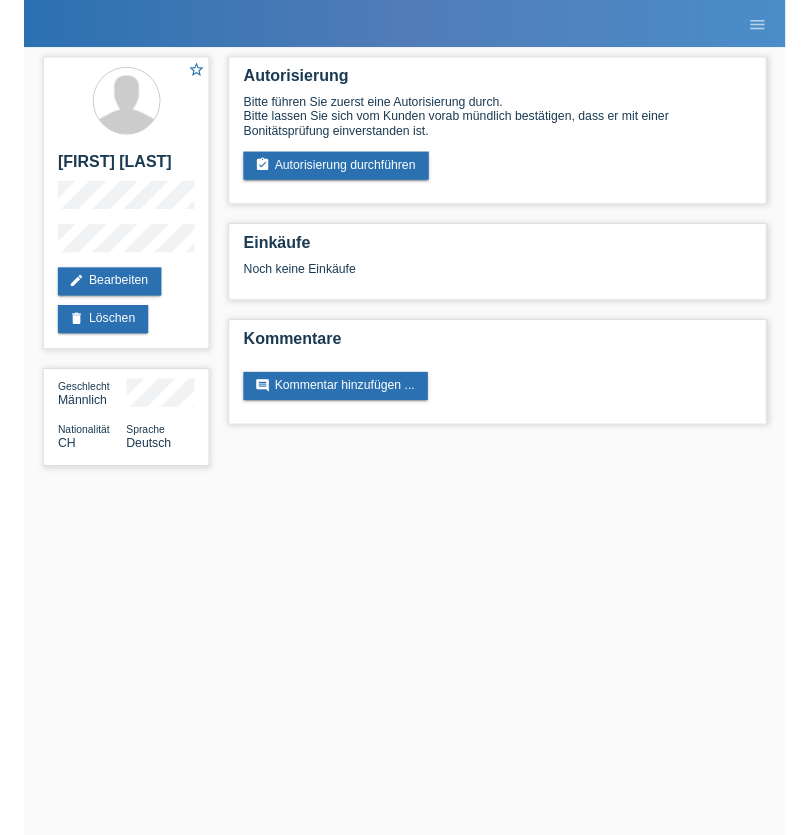 scroll, scrollTop: 0, scrollLeft: 0, axis: both 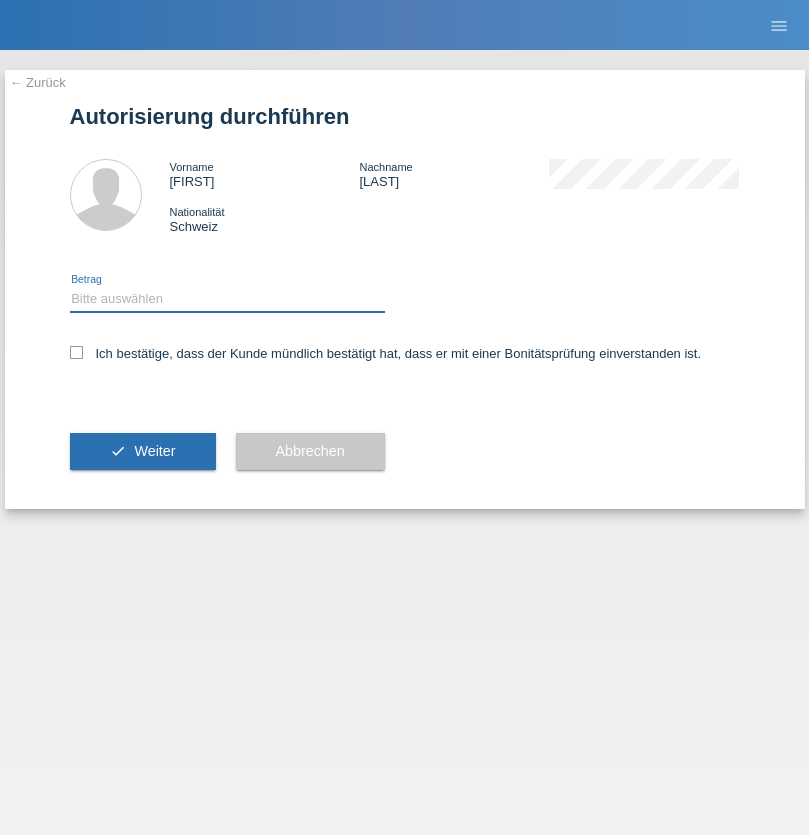 select on "1" 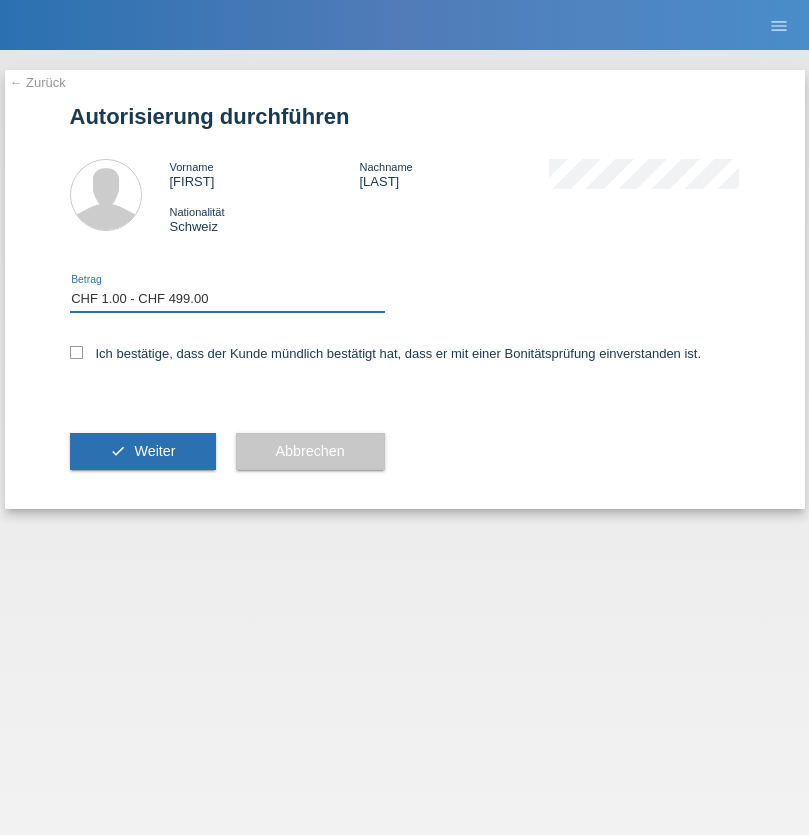 scroll, scrollTop: 0, scrollLeft: 0, axis: both 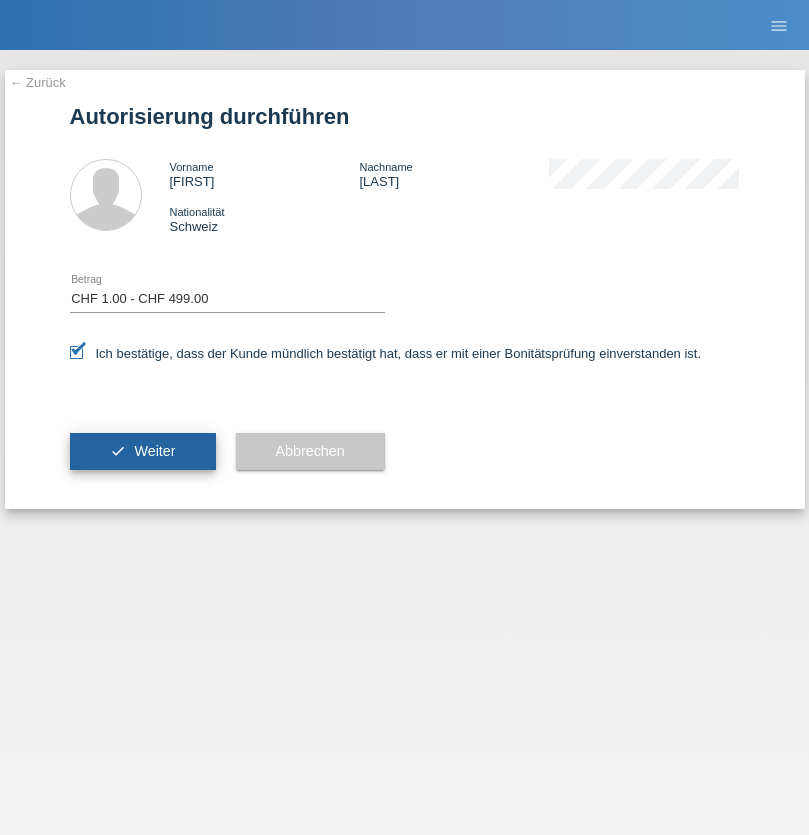 click on "Weiter" at bounding box center [154, 451] 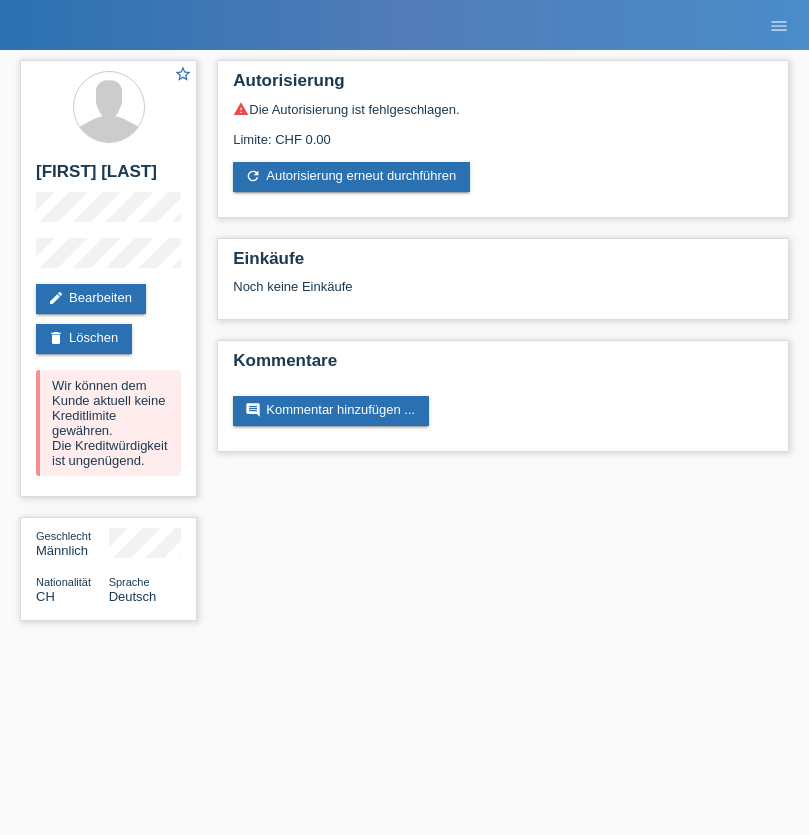 scroll, scrollTop: 0, scrollLeft: 0, axis: both 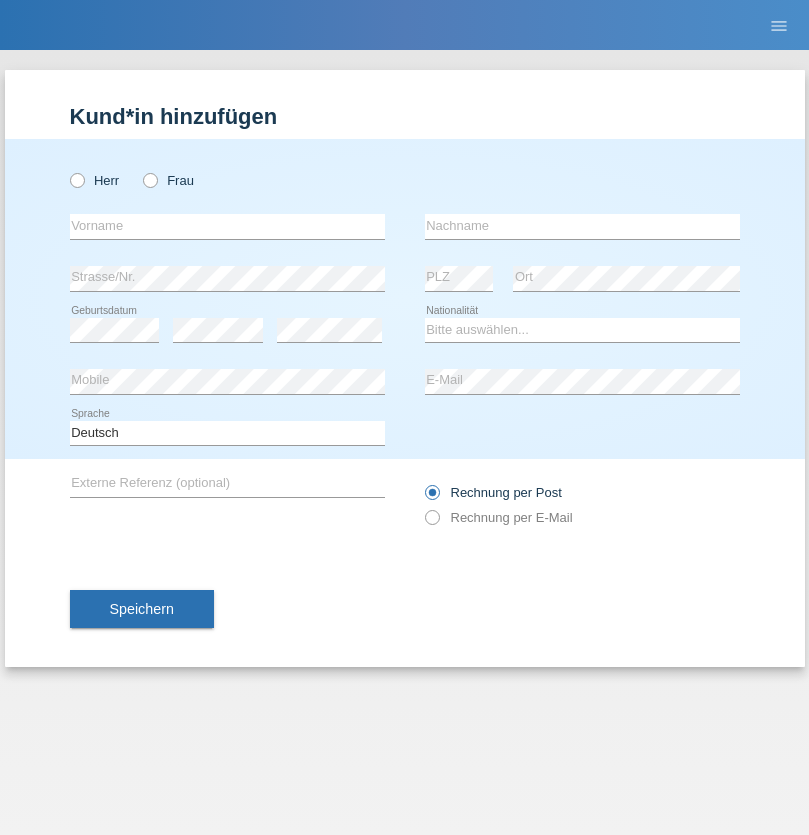 radio on "true" 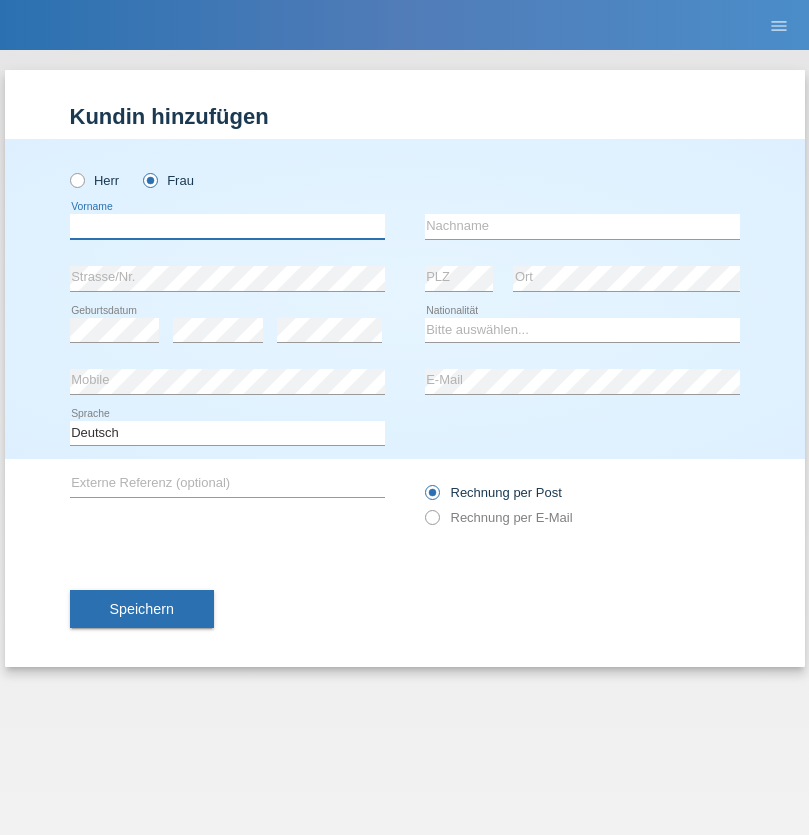 click at bounding box center [227, 226] 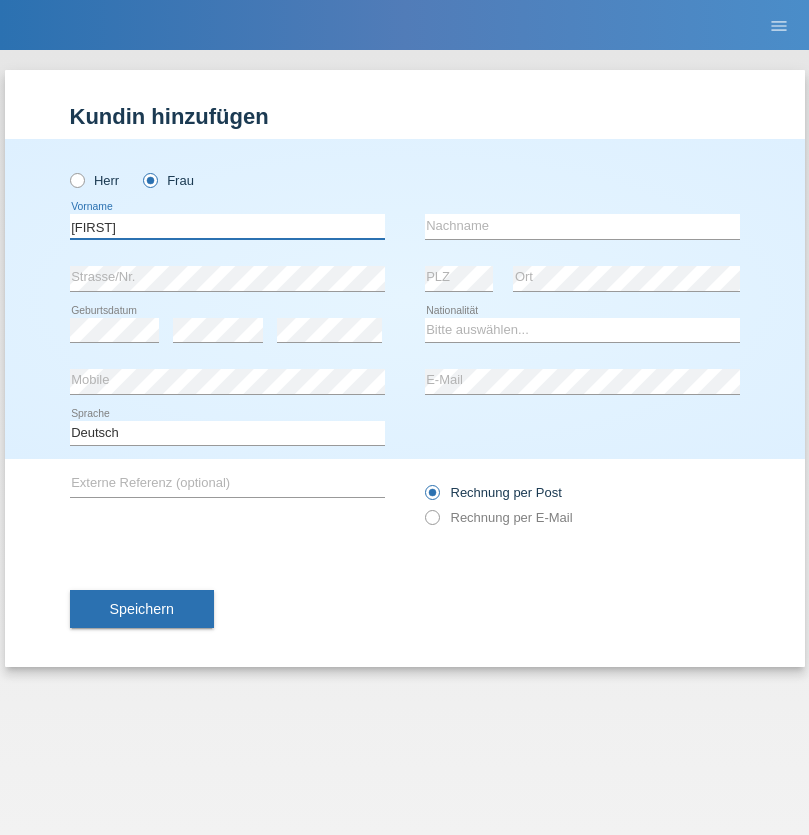 type on "[FIRST]" 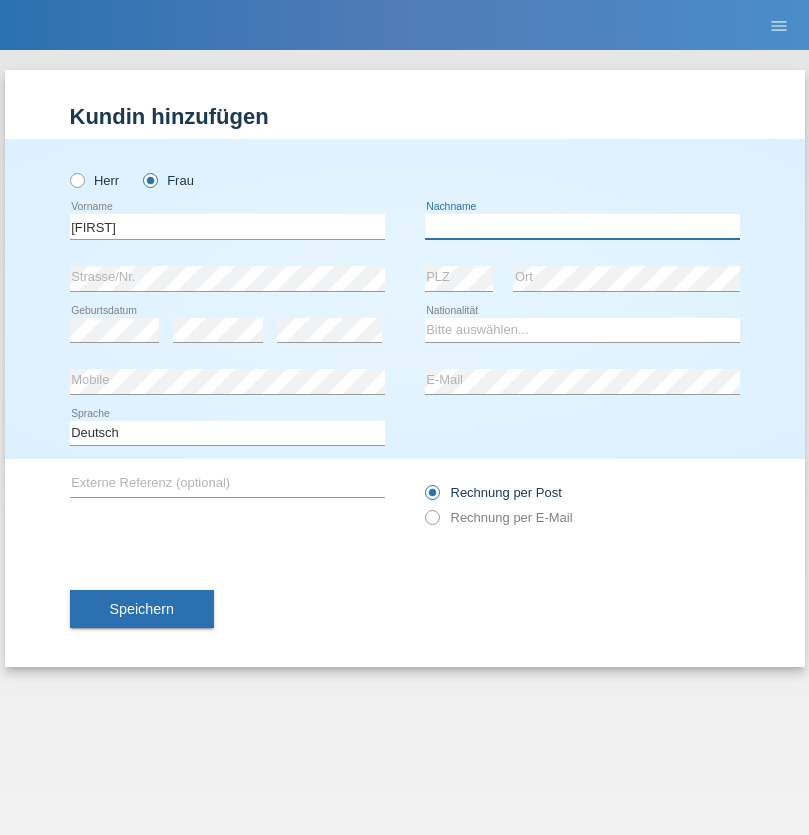 click at bounding box center [582, 226] 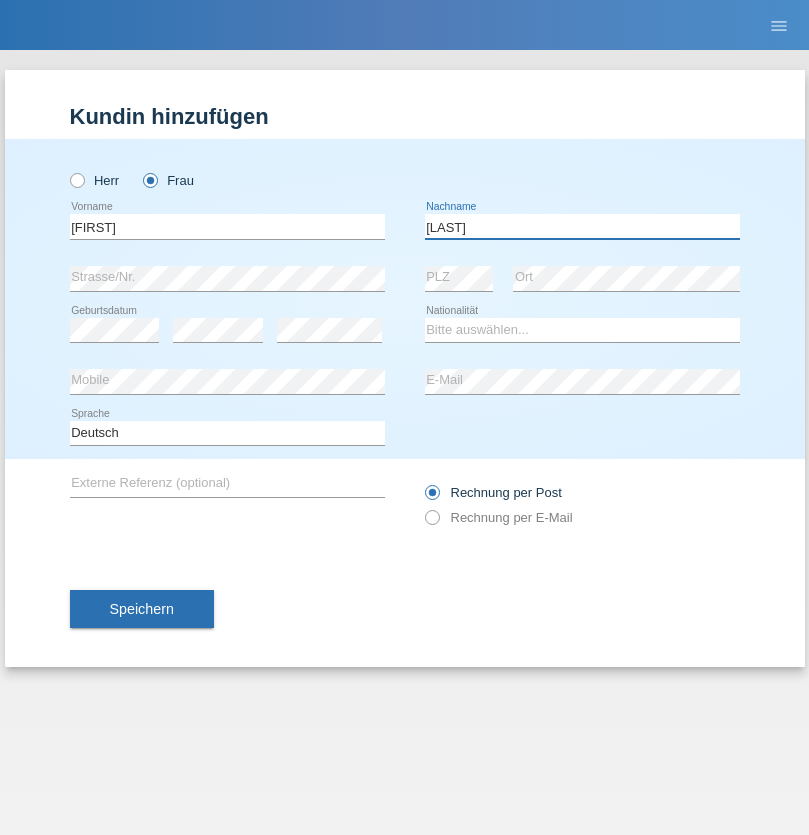 type on "[LAST]" 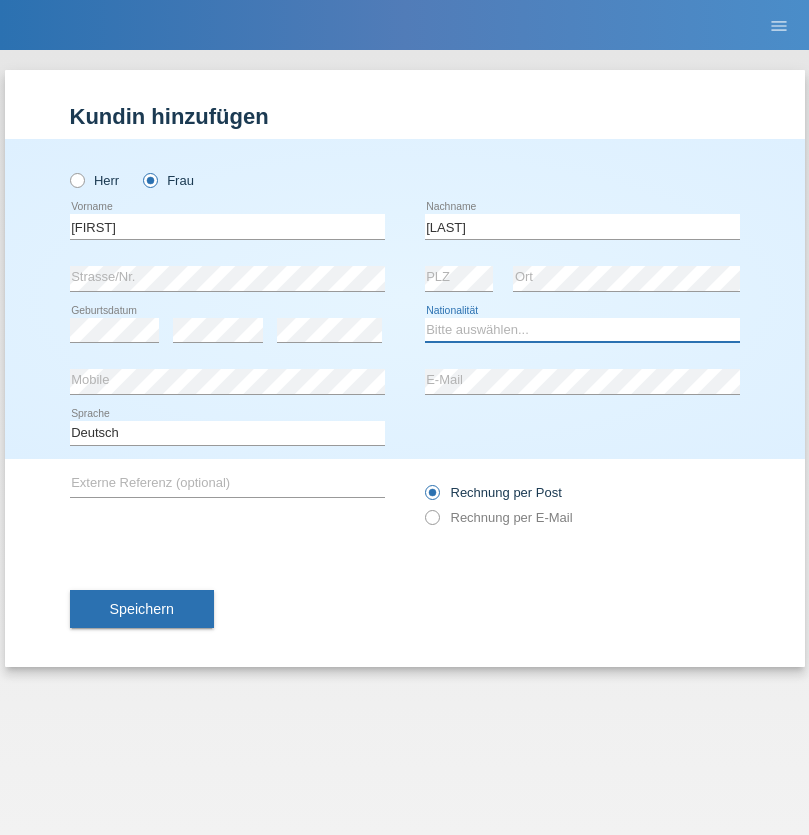 select on "CH" 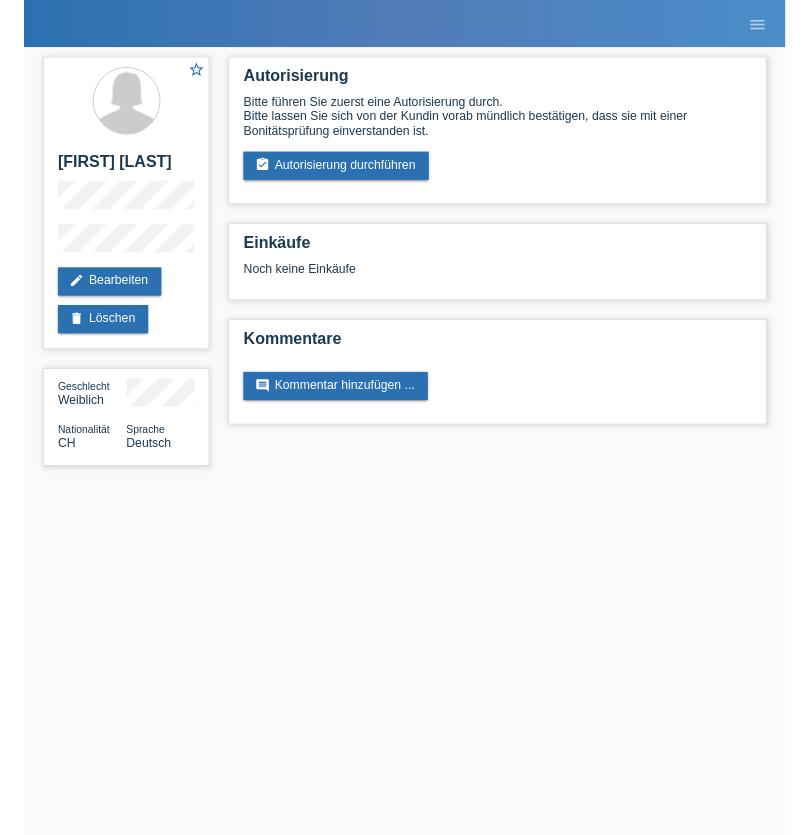 scroll, scrollTop: 0, scrollLeft: 0, axis: both 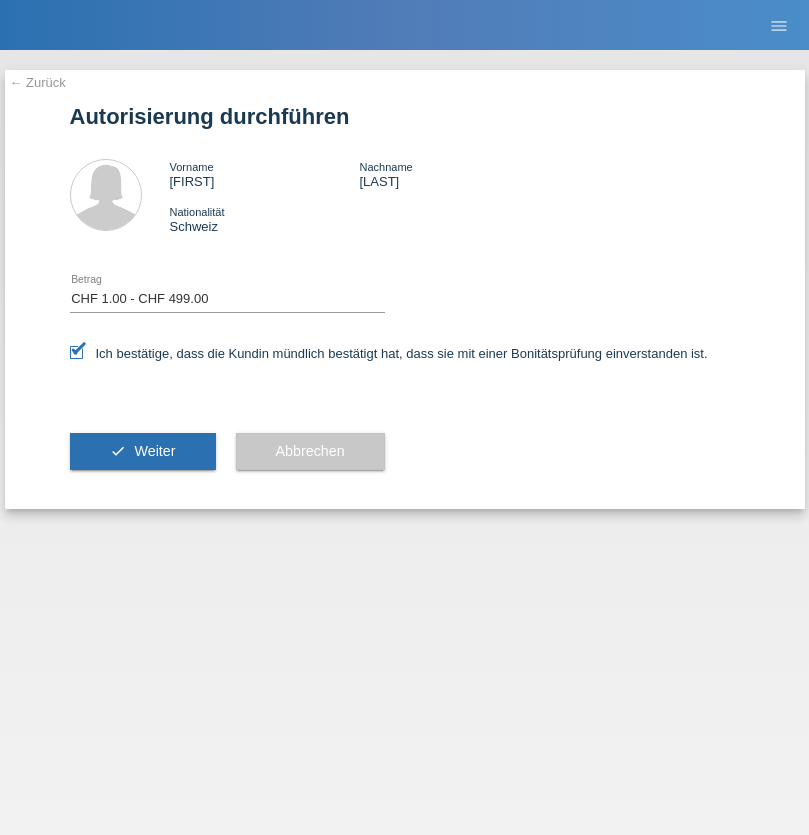 select on "1" 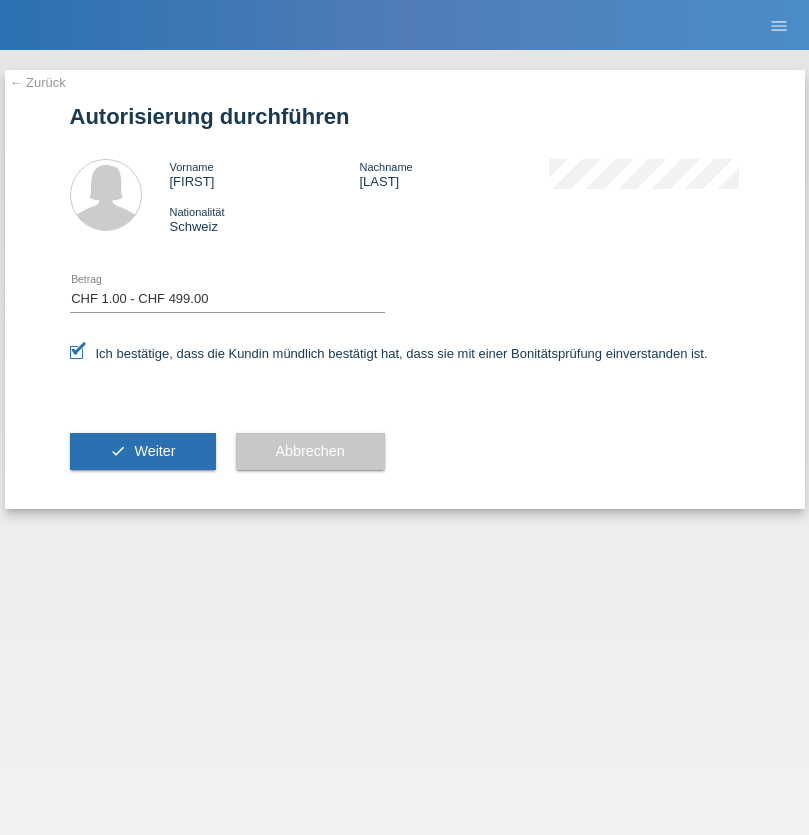scroll, scrollTop: 0, scrollLeft: 0, axis: both 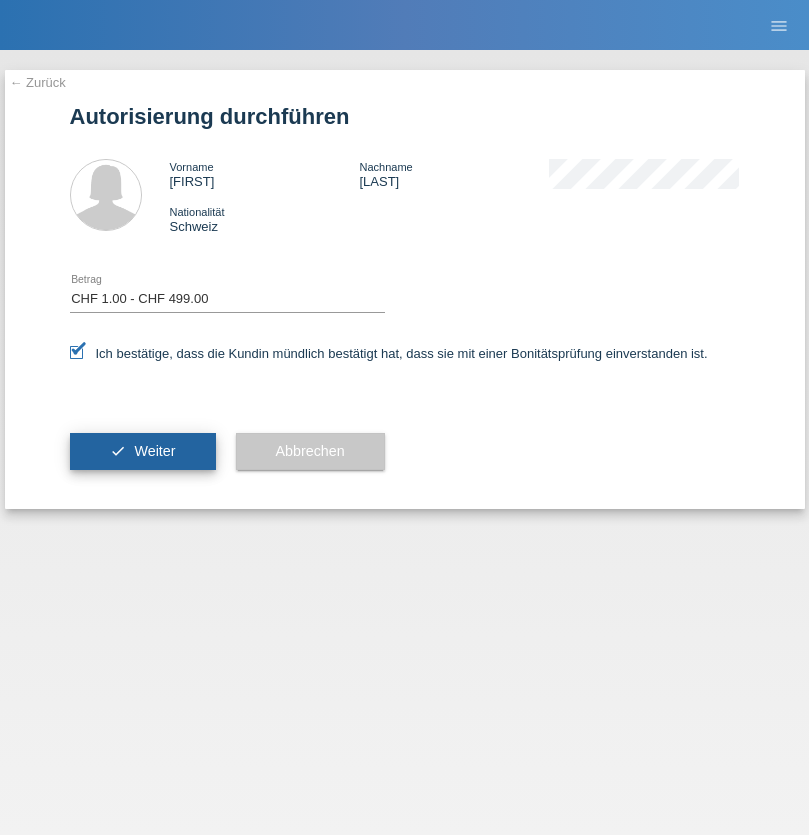 click on "Weiter" at bounding box center [154, 451] 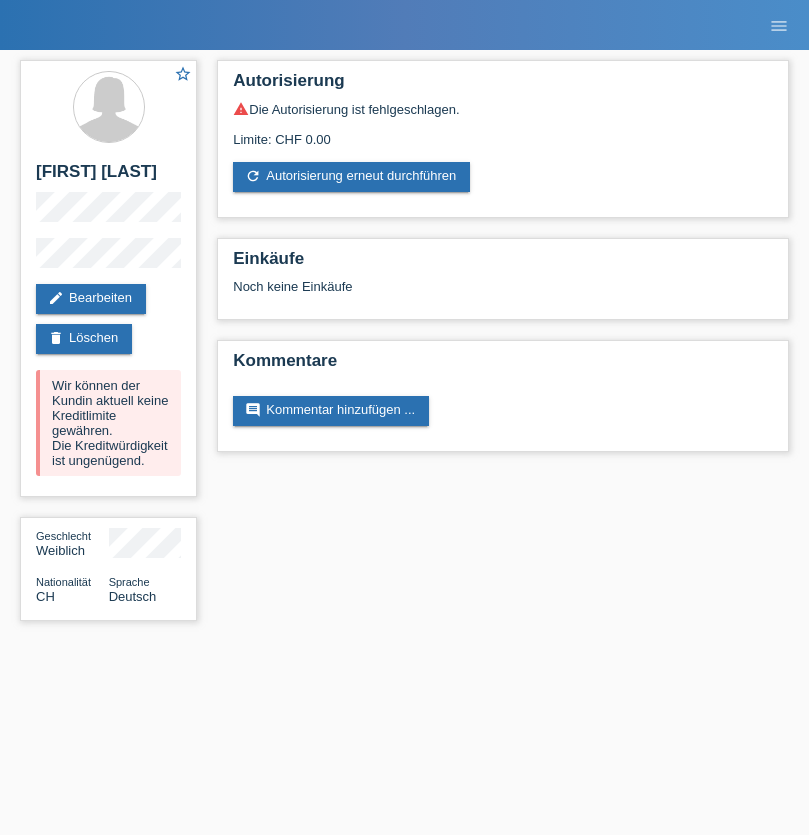scroll, scrollTop: 0, scrollLeft: 0, axis: both 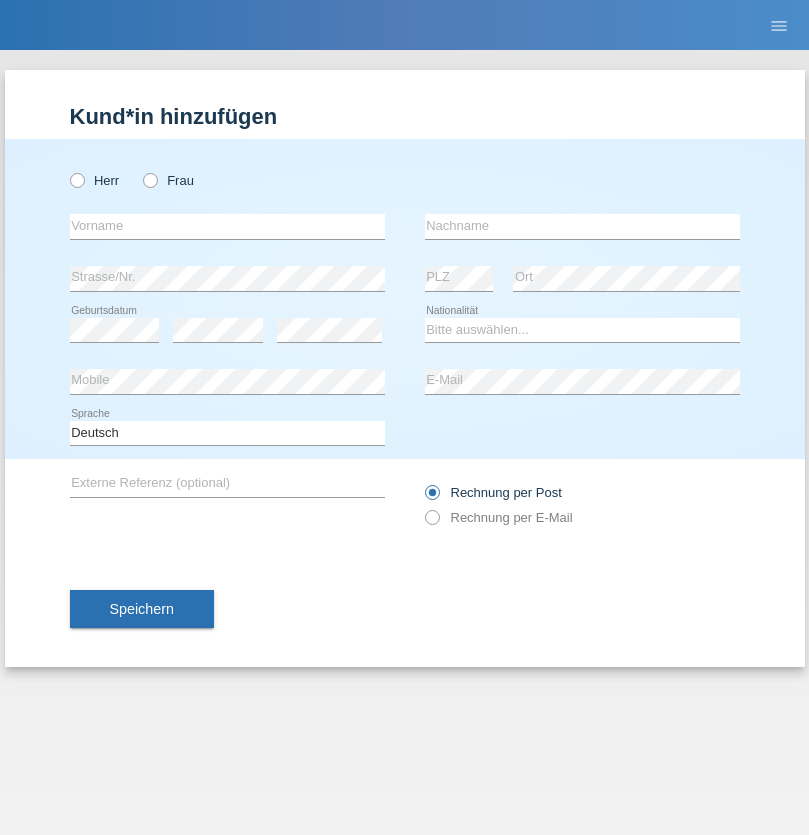 radio on "true" 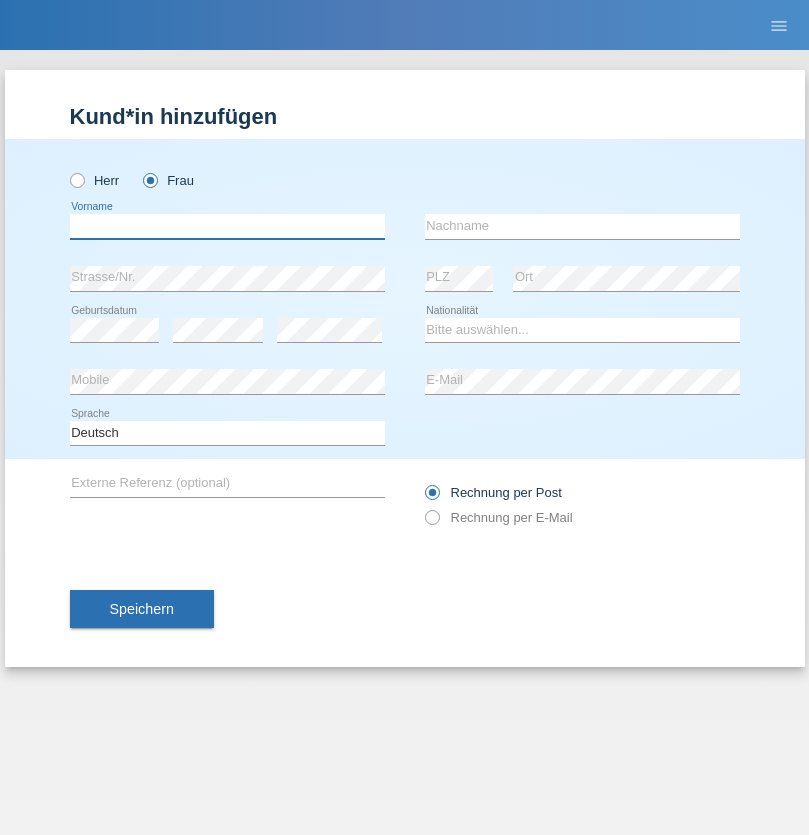 click at bounding box center (227, 226) 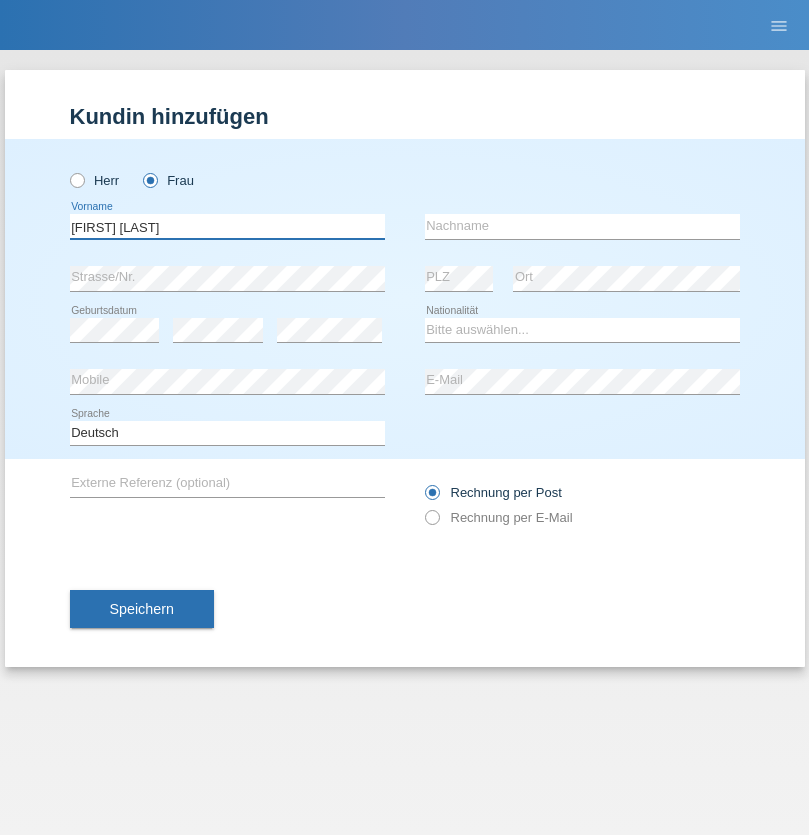 type on "Maria Fernanda" 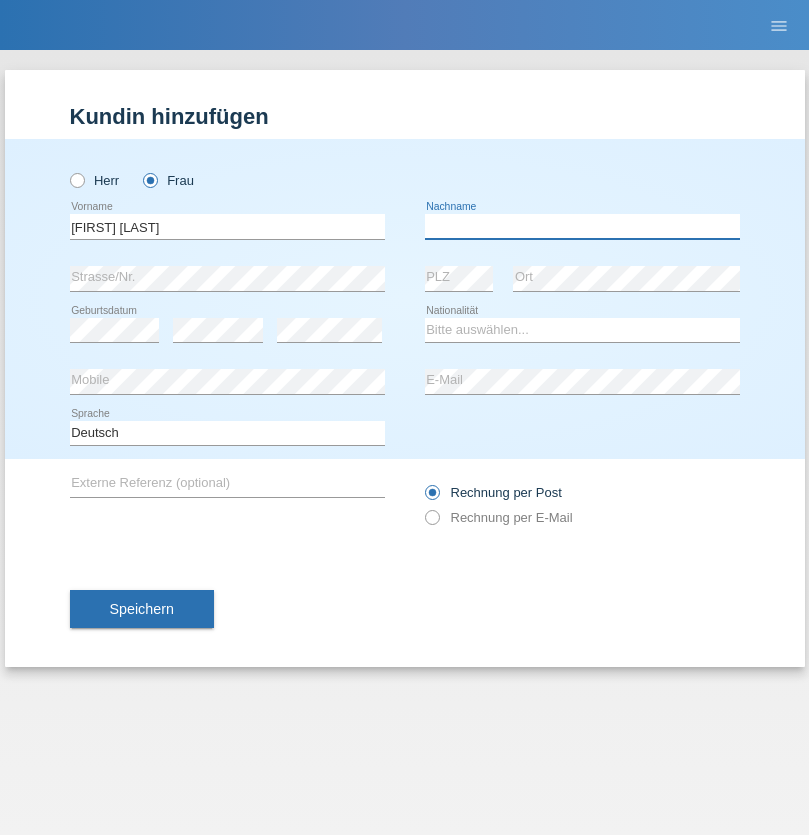 click at bounding box center [582, 226] 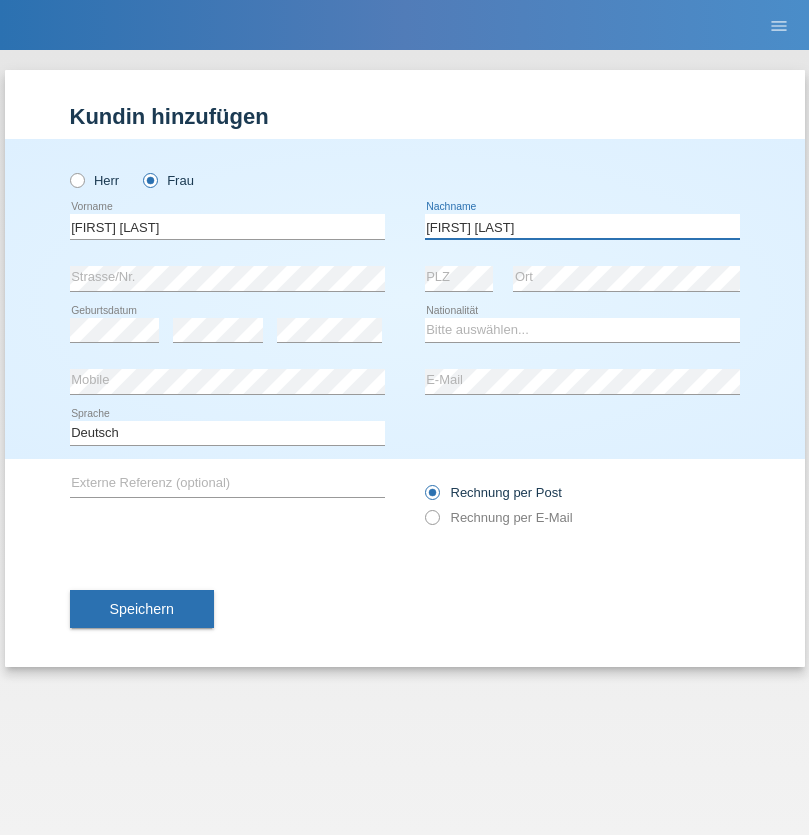 type on "Knusel Campillo" 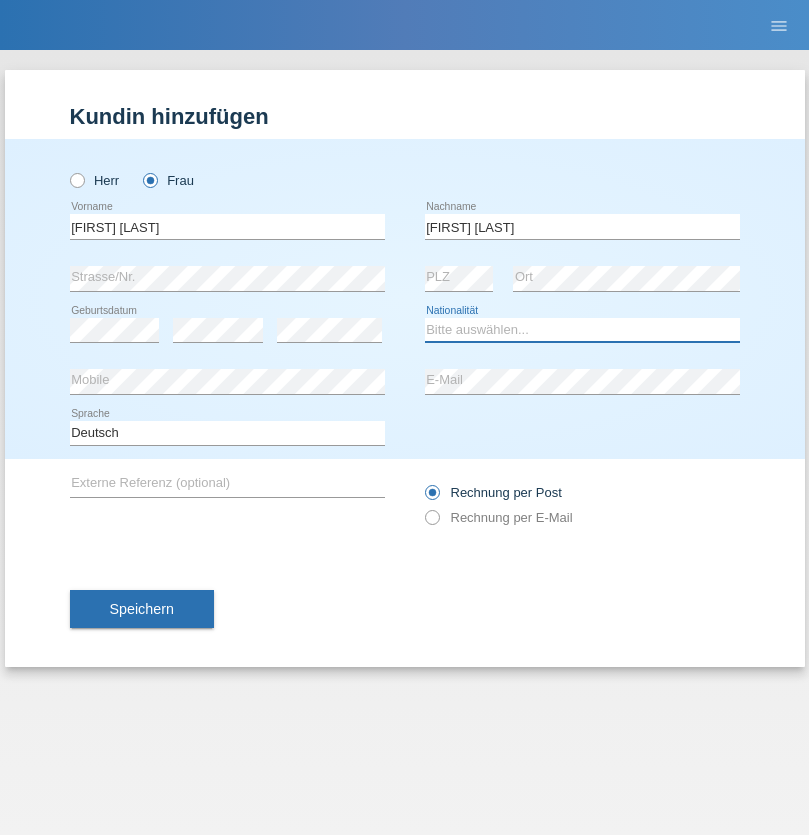 select on "CH" 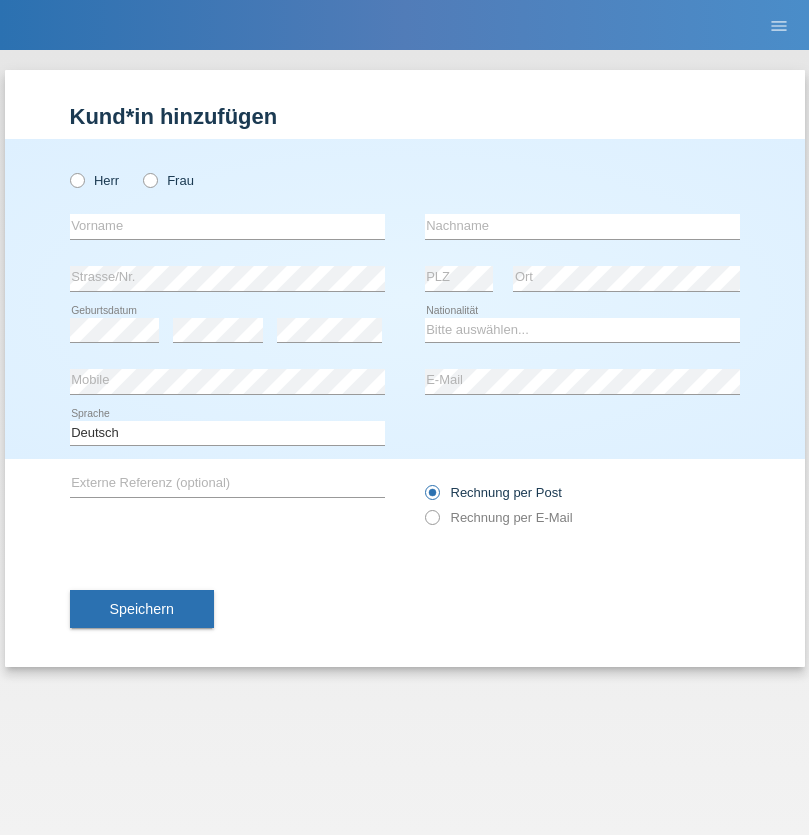 scroll, scrollTop: 0, scrollLeft: 0, axis: both 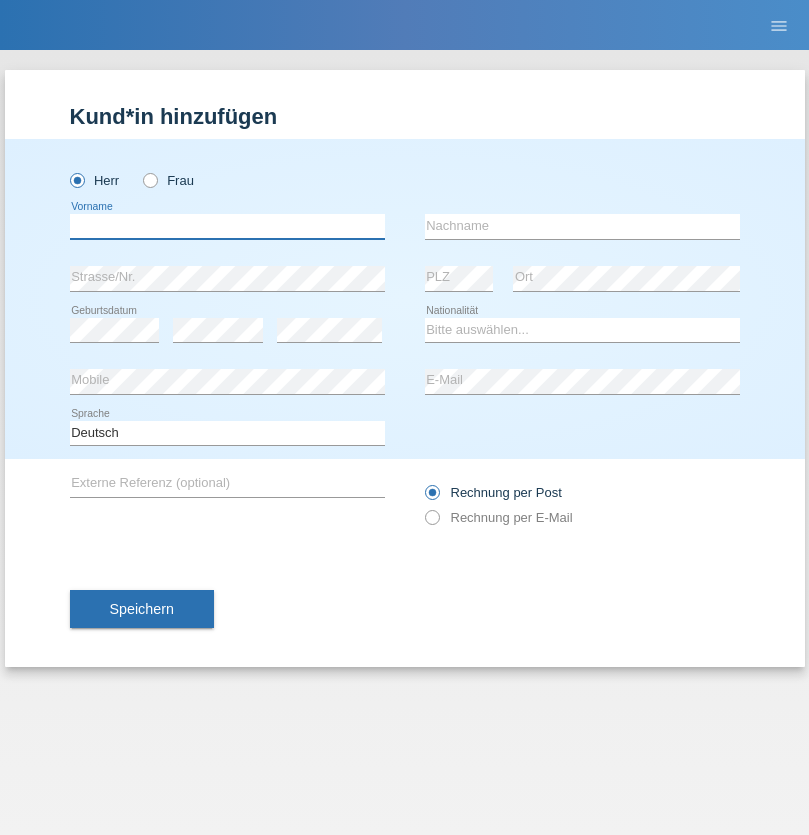 click at bounding box center [227, 226] 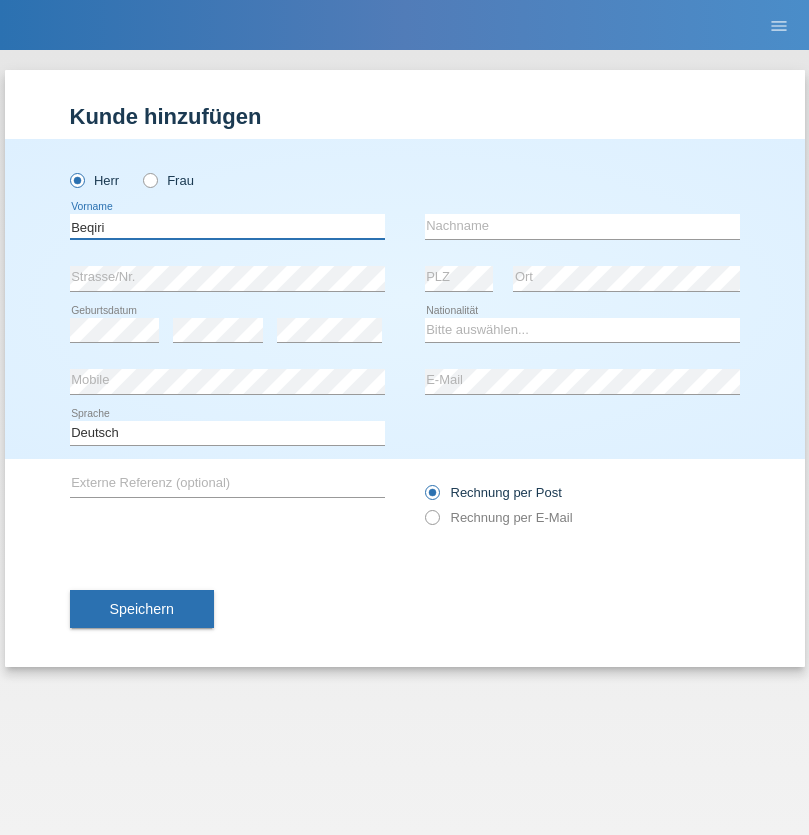 type on "Beqiri" 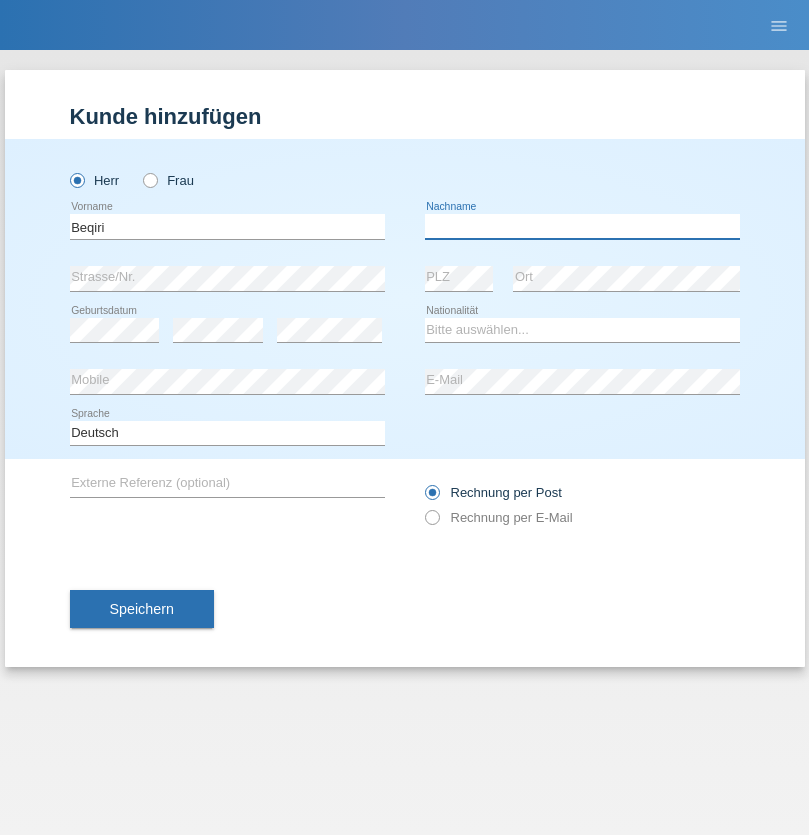 click at bounding box center [582, 226] 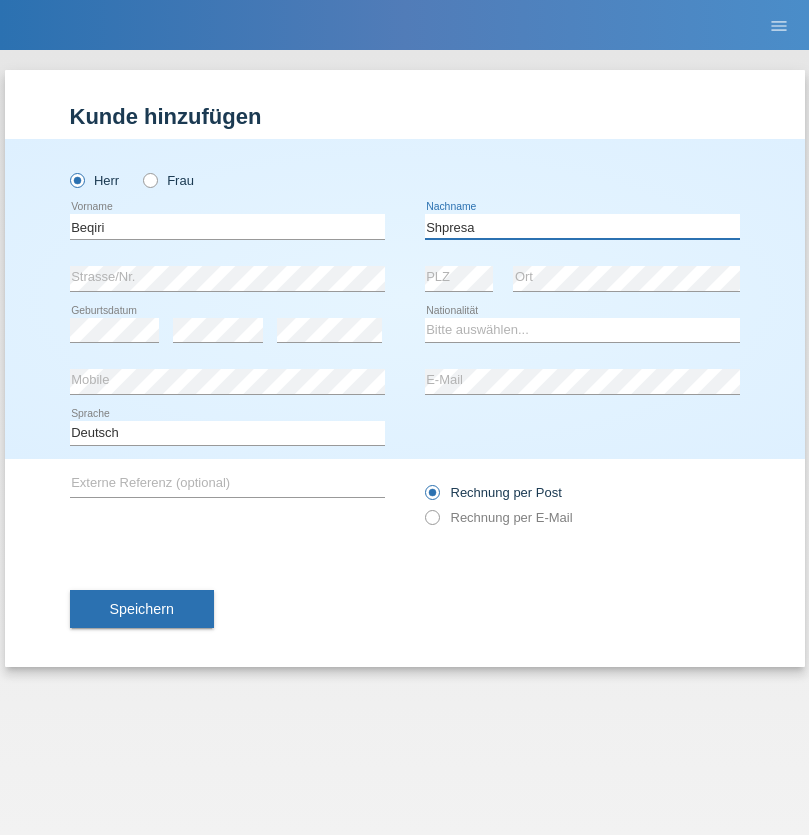 type on "Shpresa" 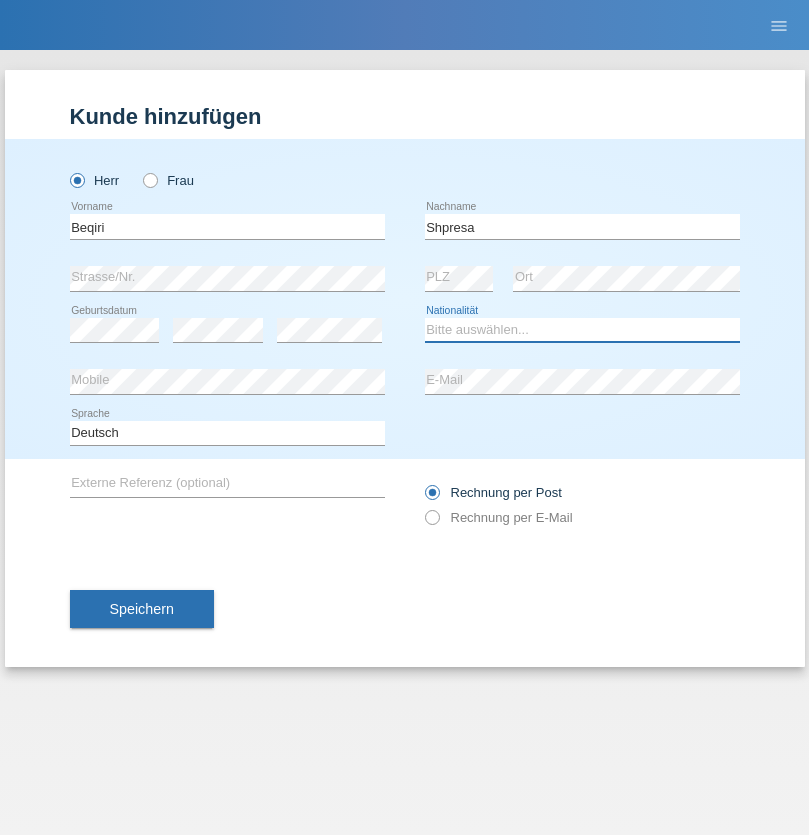 select on "XK" 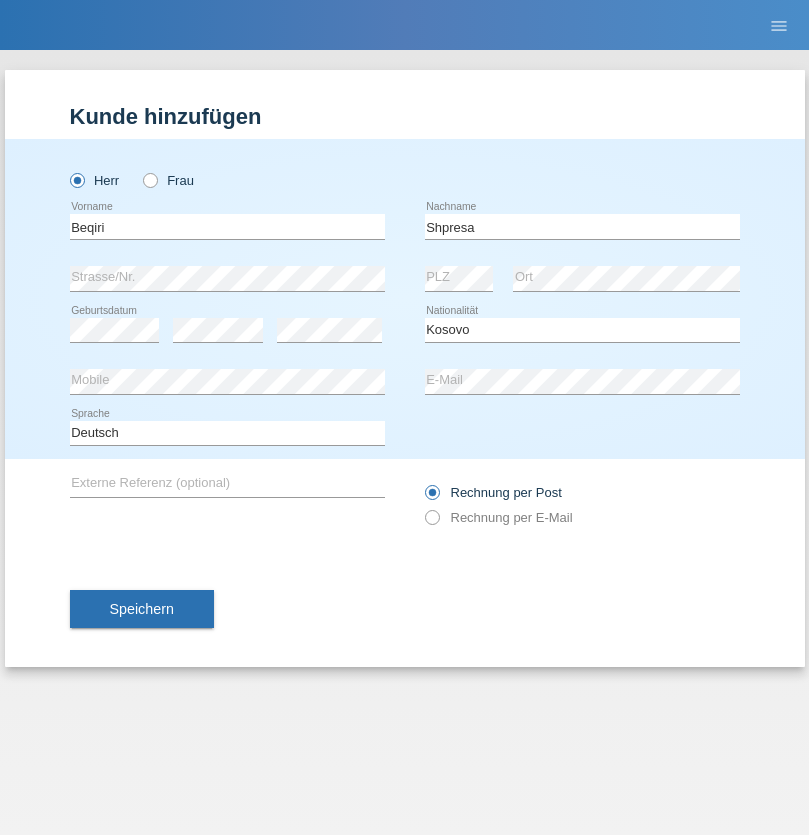 select on "C" 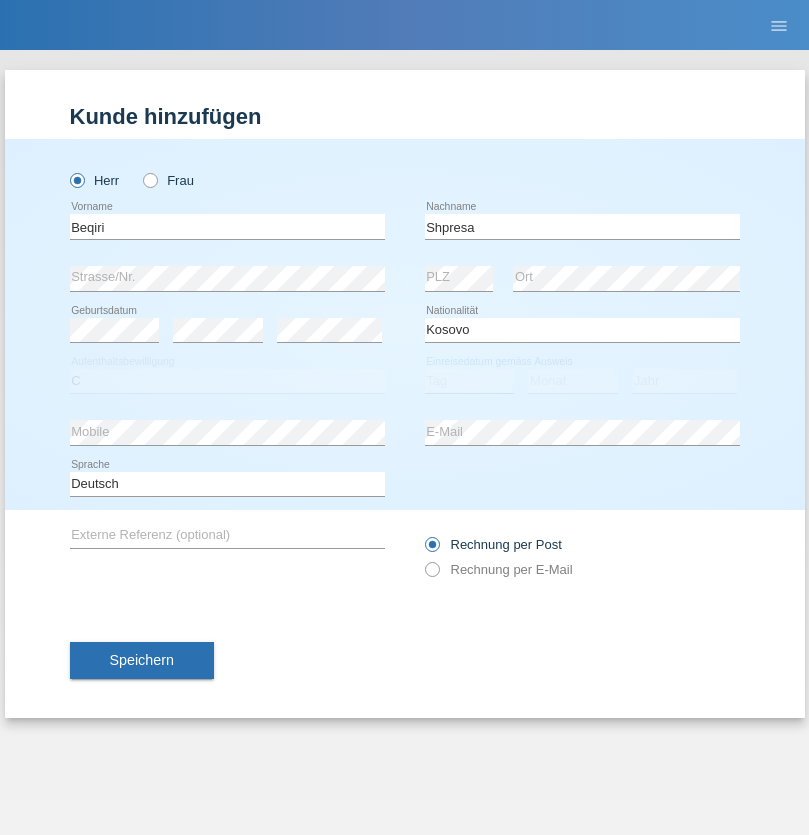 select on "08" 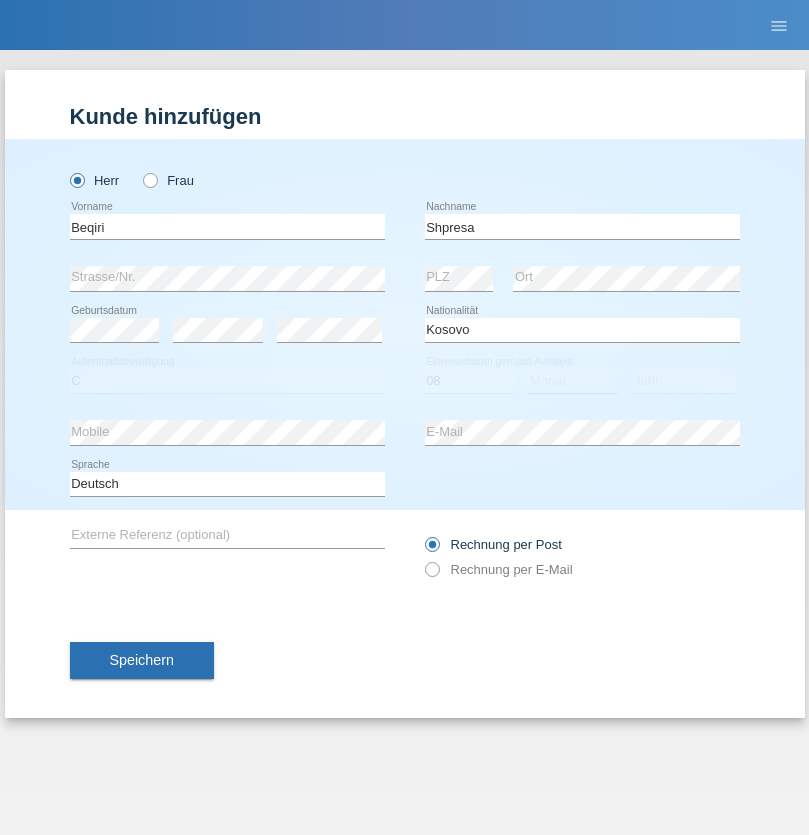 select on "02" 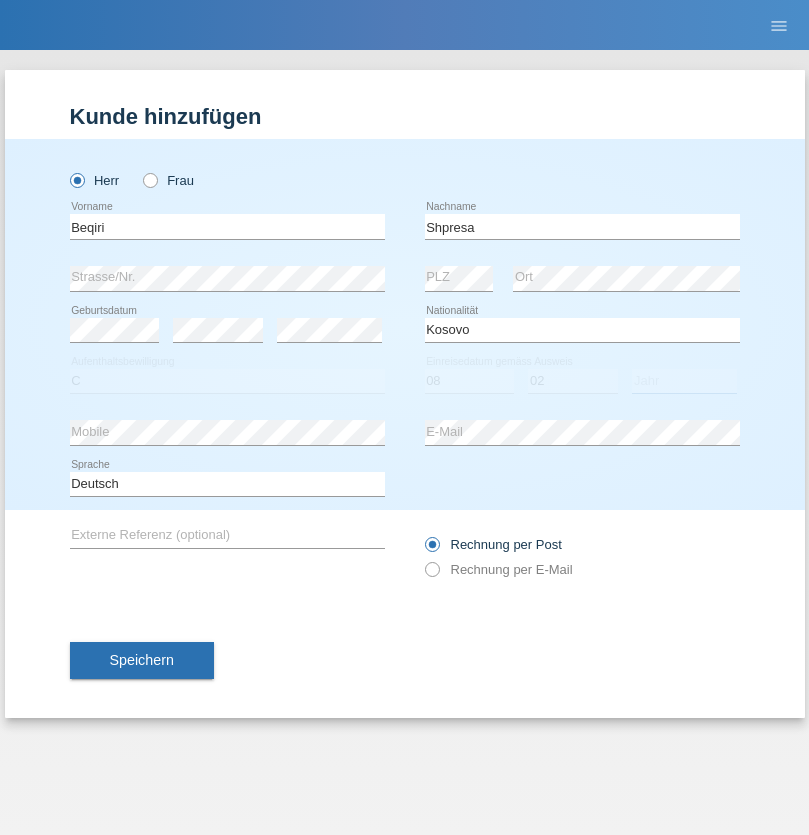 select on "1979" 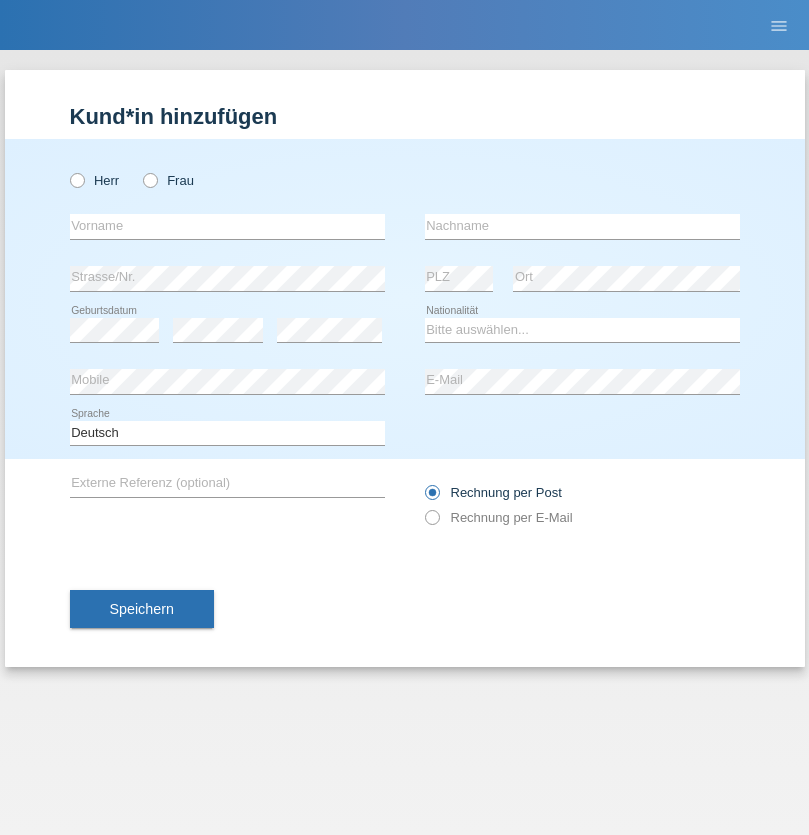 scroll, scrollTop: 0, scrollLeft: 0, axis: both 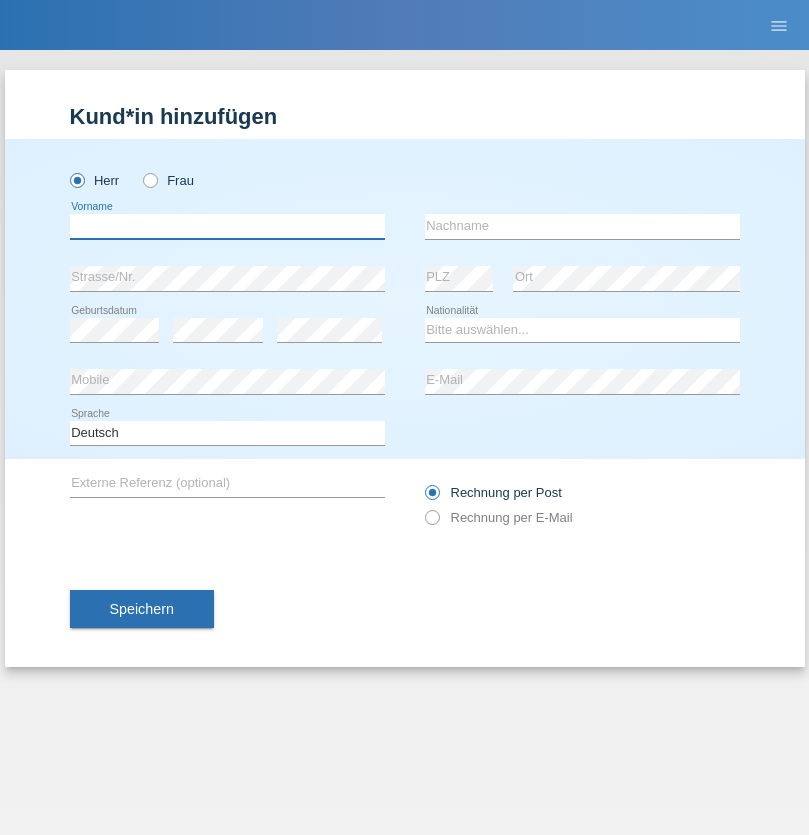 click at bounding box center (227, 226) 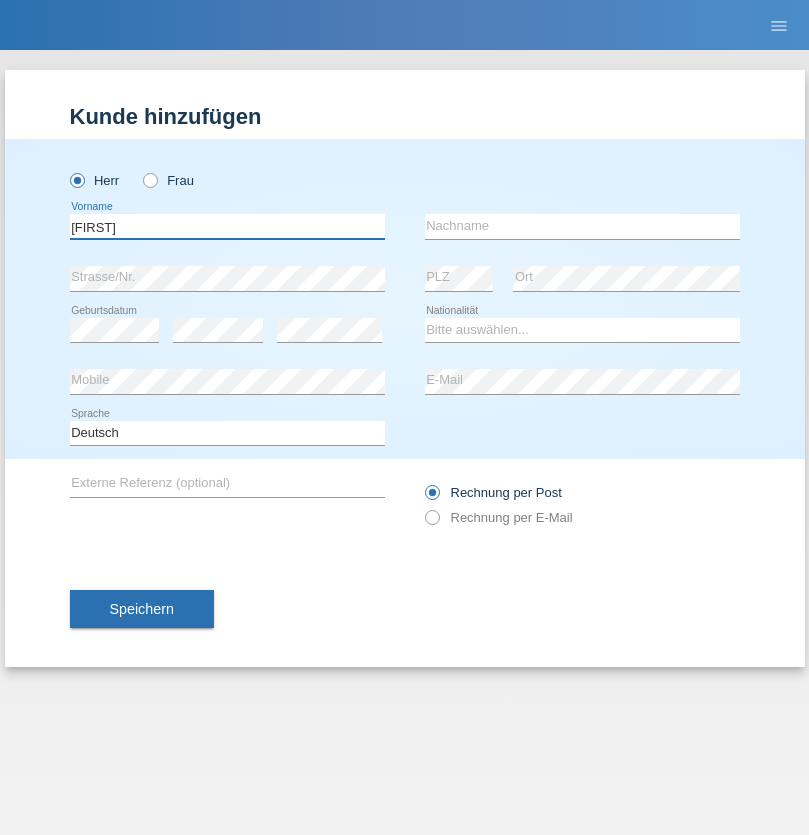 type on "[FIRST]" 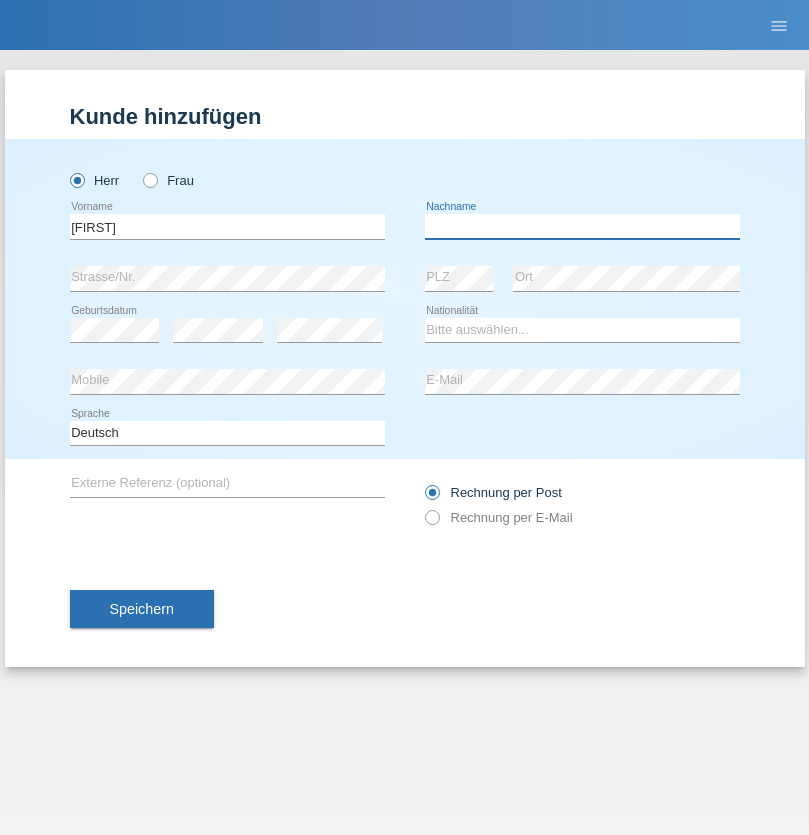 click at bounding box center [582, 226] 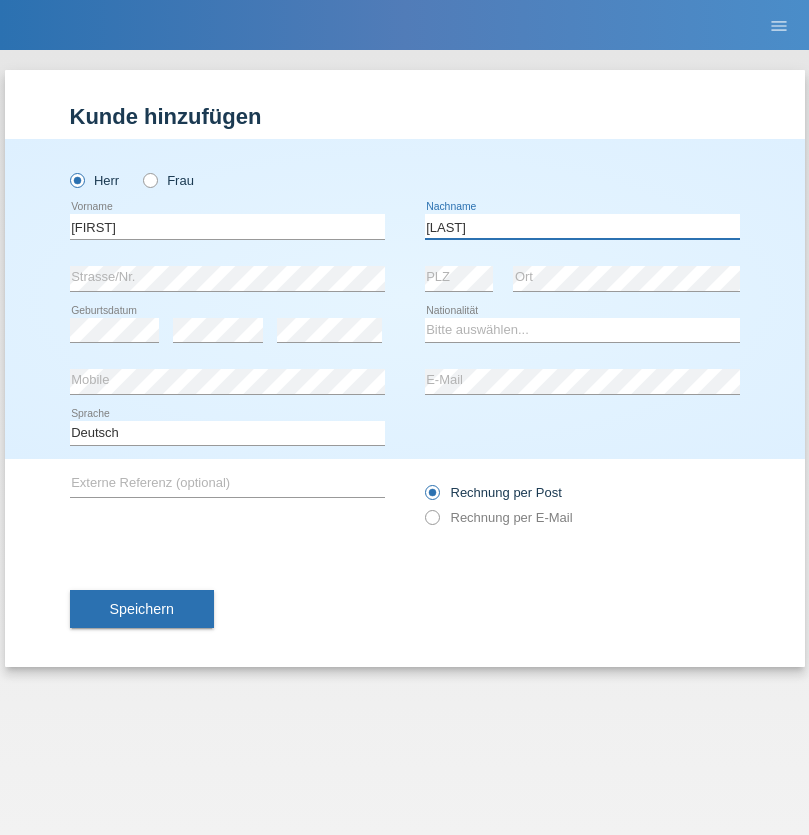 type on "[LAST]" 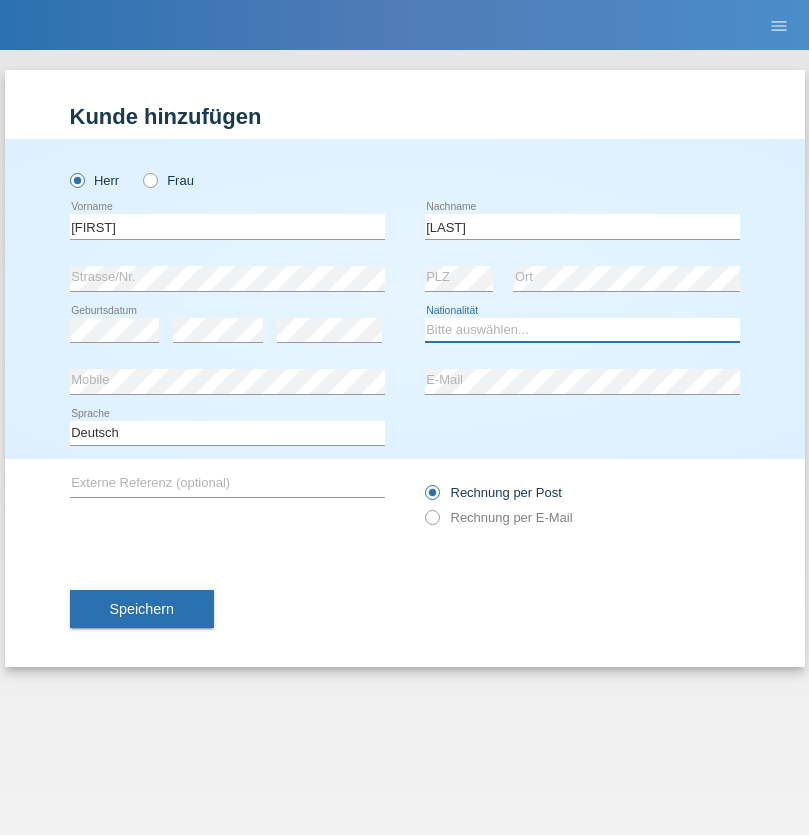 select on "CH" 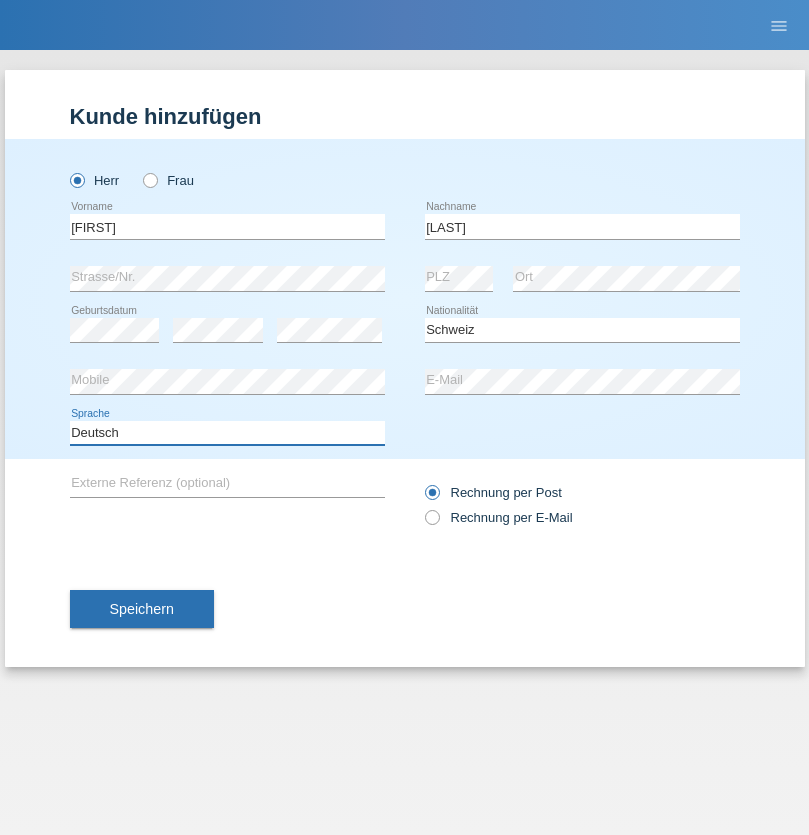 select on "en" 